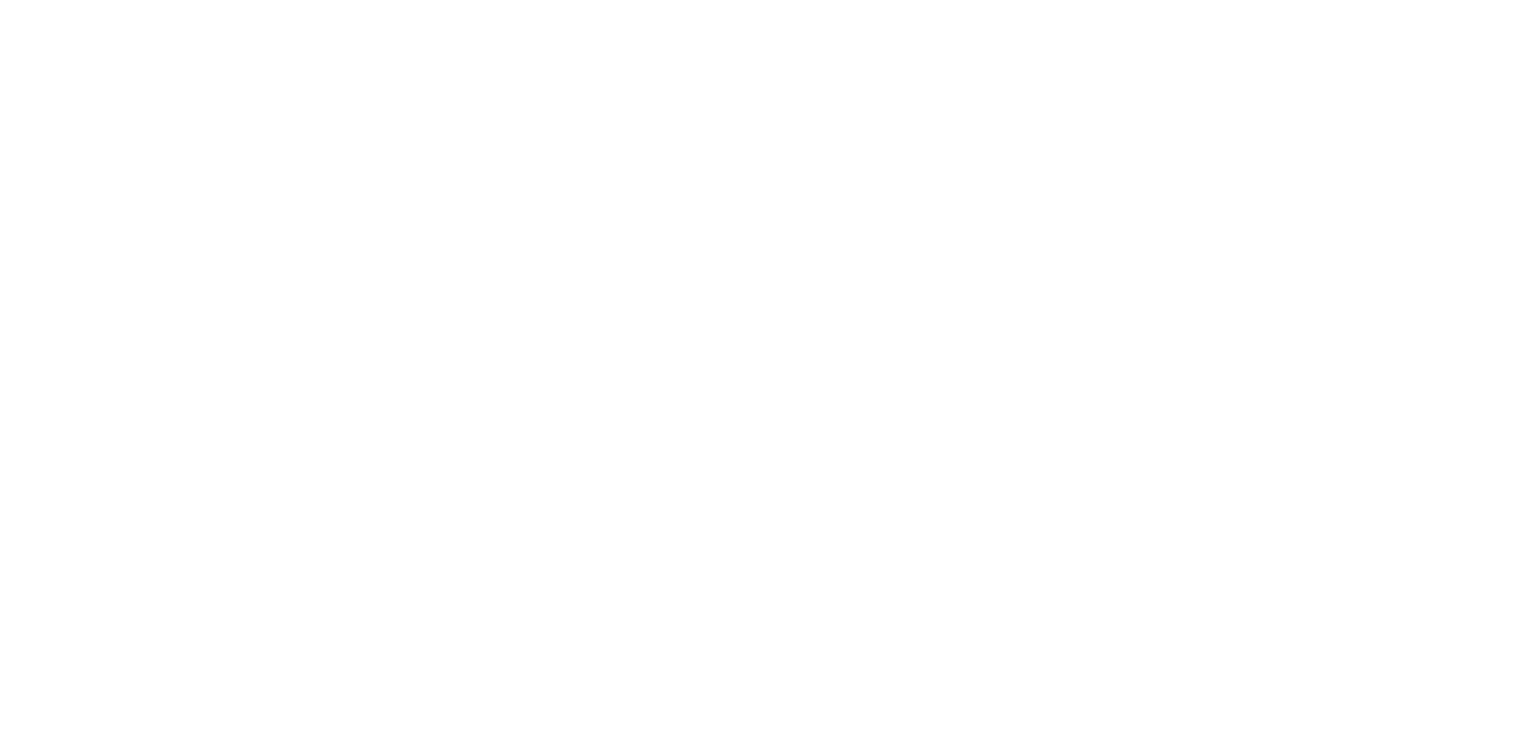 scroll, scrollTop: 0, scrollLeft: 0, axis: both 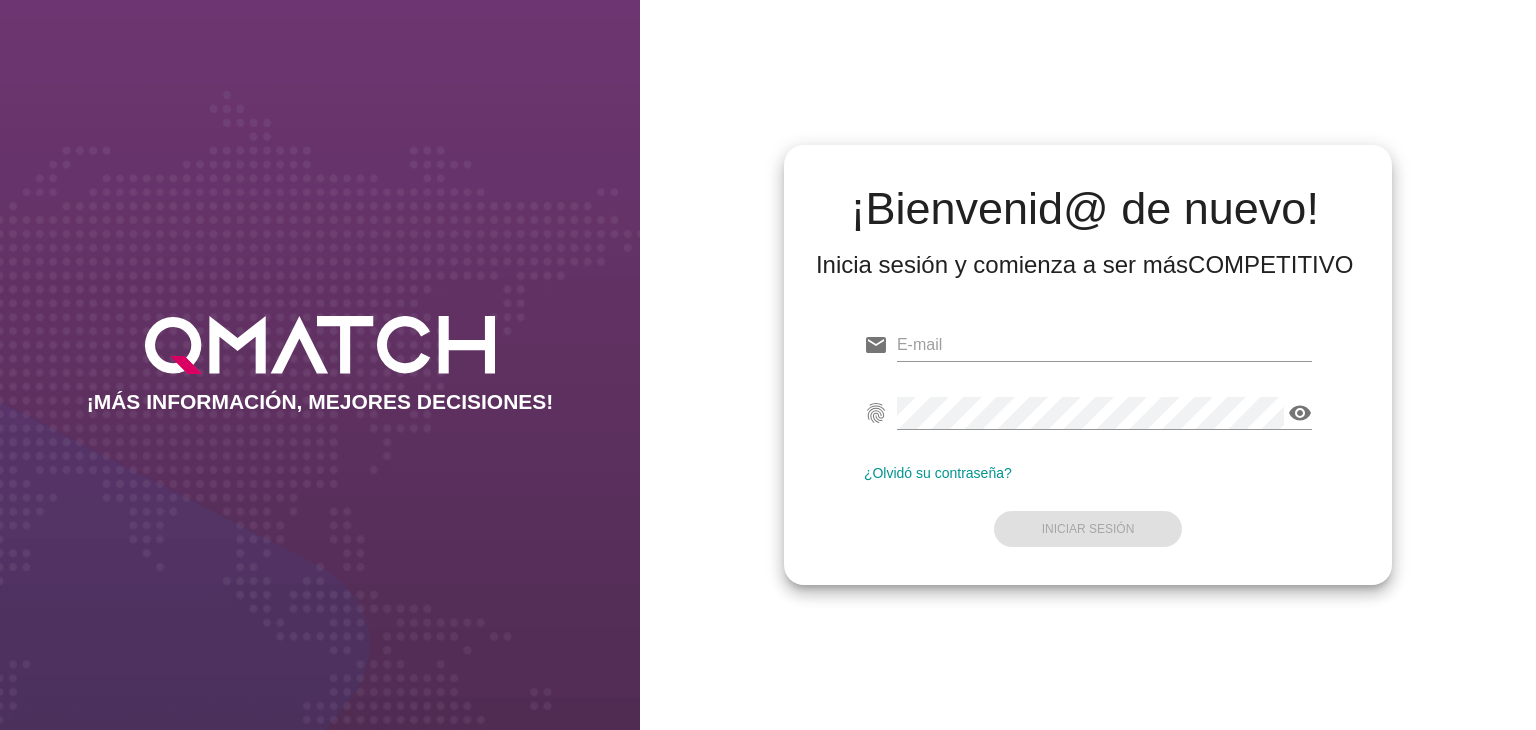type on "[EMAIL]" 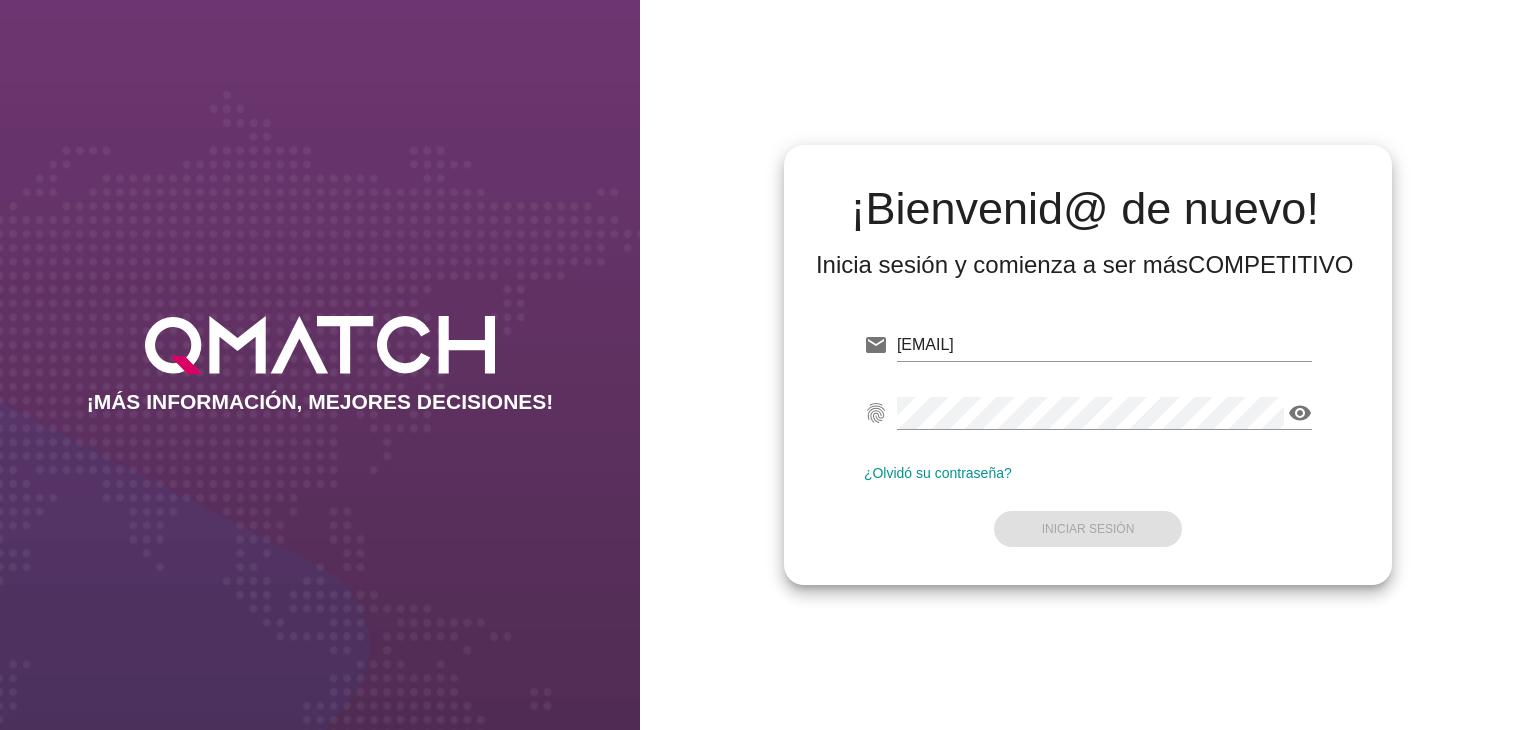click on "email [EMAIL] fingerprint visibility
¿Olvidó su contraseña?
Iniciar Sesión" at bounding box center (1088, 435) 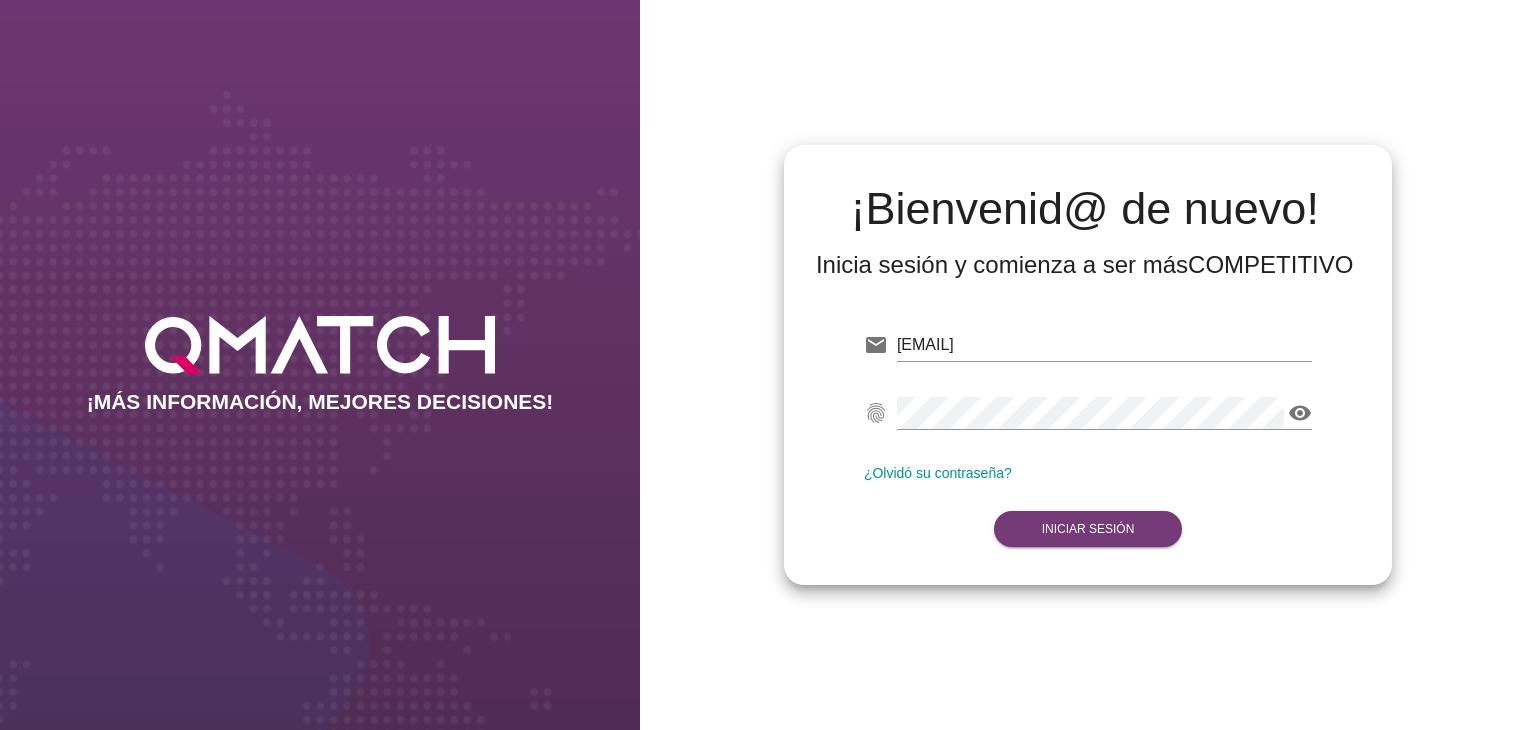 click on "Iniciar Sesión" at bounding box center (1088, 529) 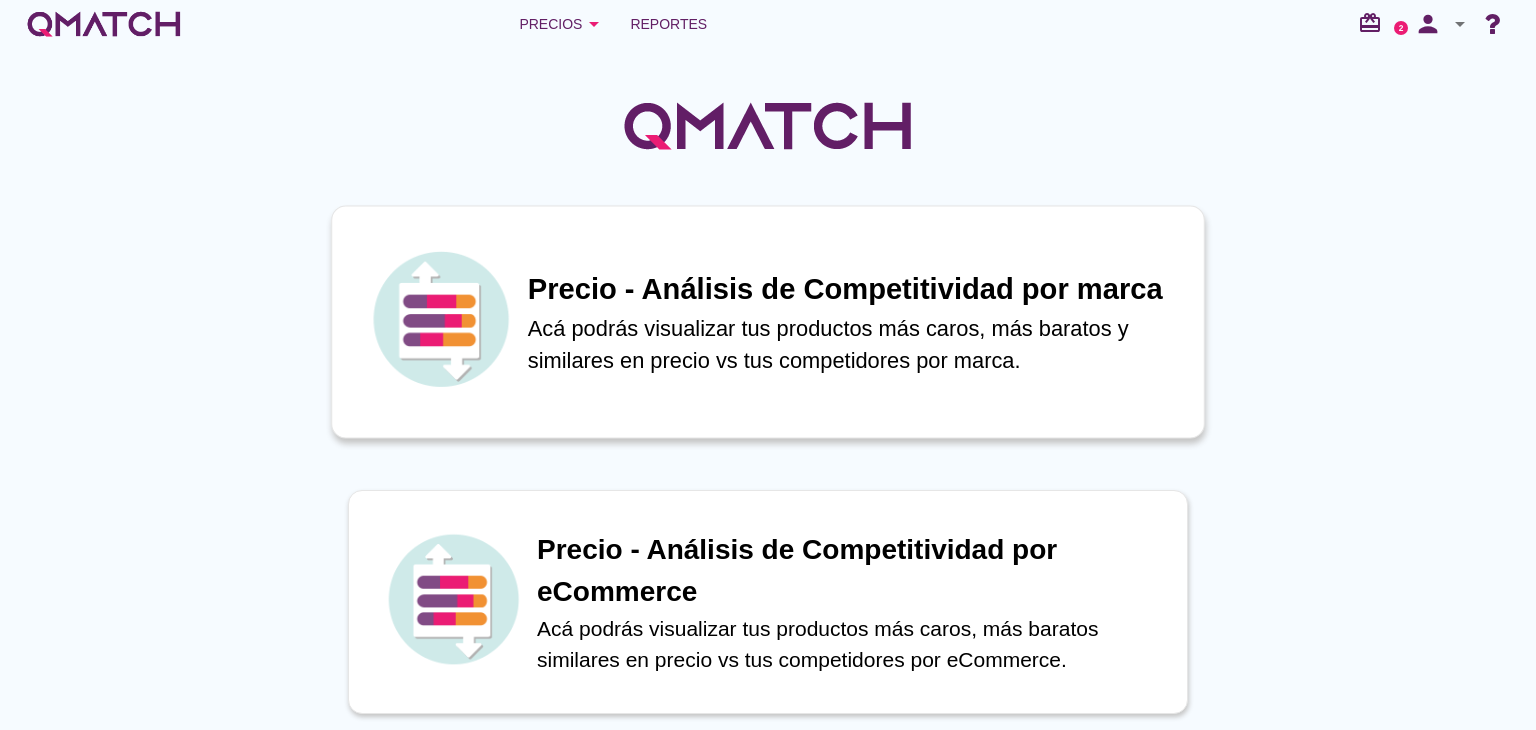 click on "Acá podrás visualizar tus productos más caros, más baratos y similares en precio vs tus competidores por marca." at bounding box center (855, 344) 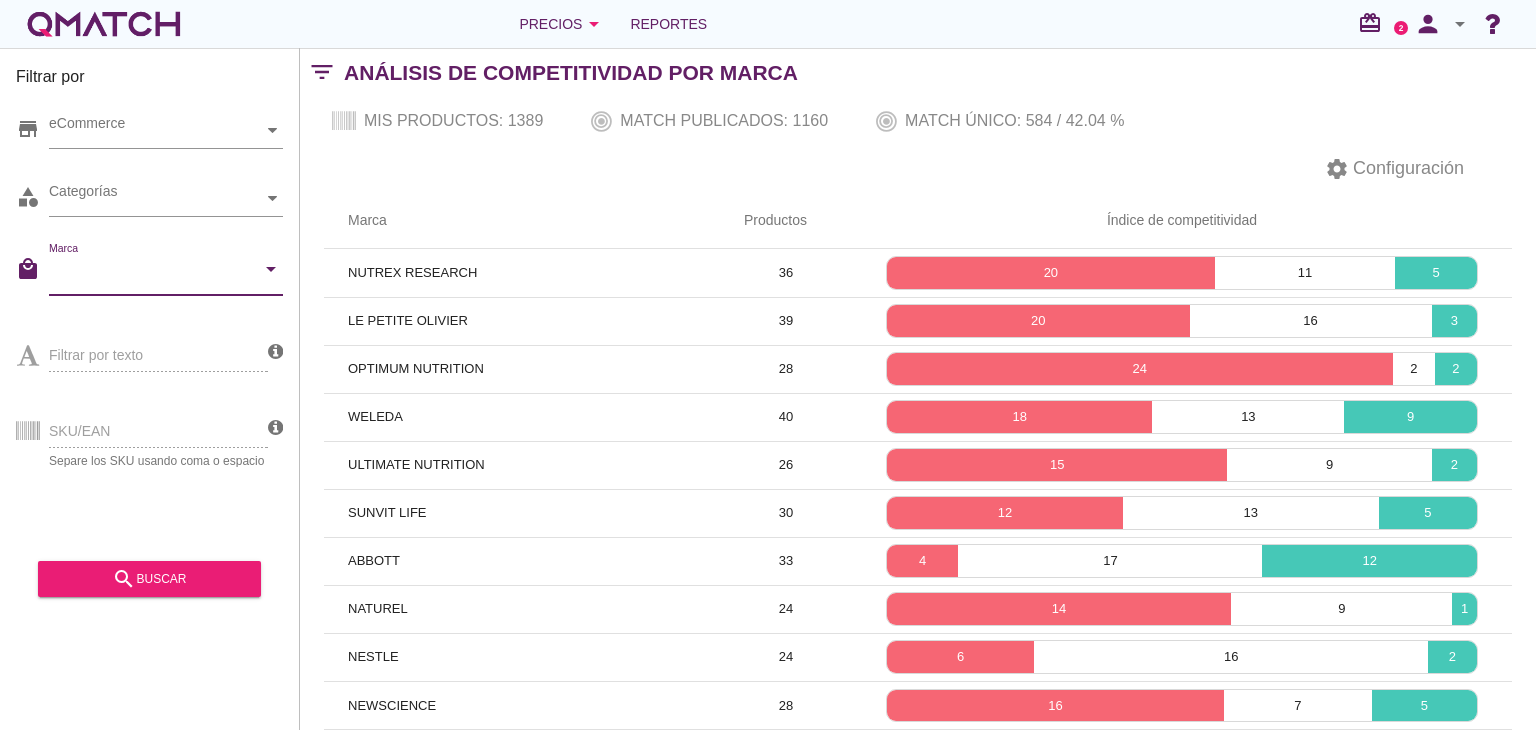 click on "Marca" at bounding box center (152, 274) 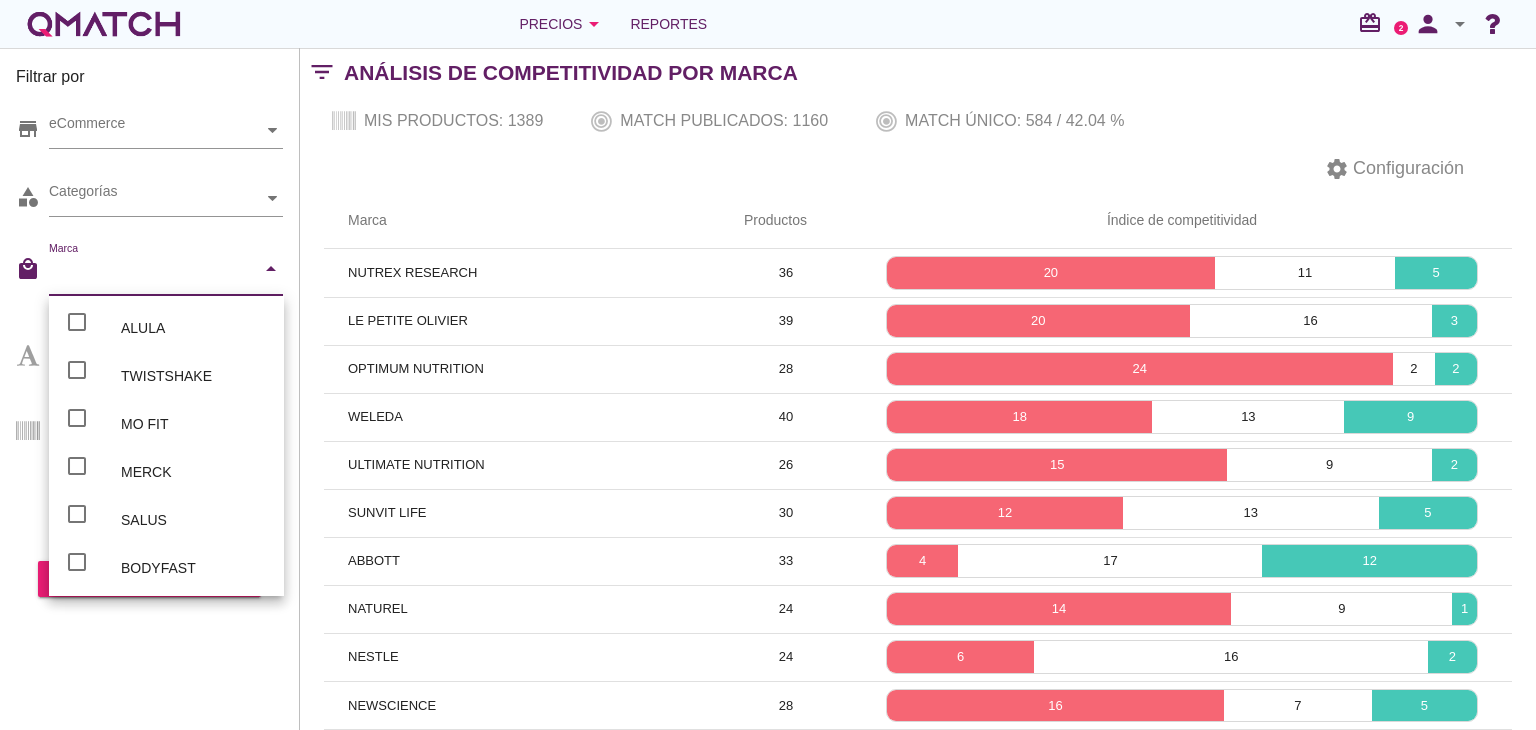 type on "v" 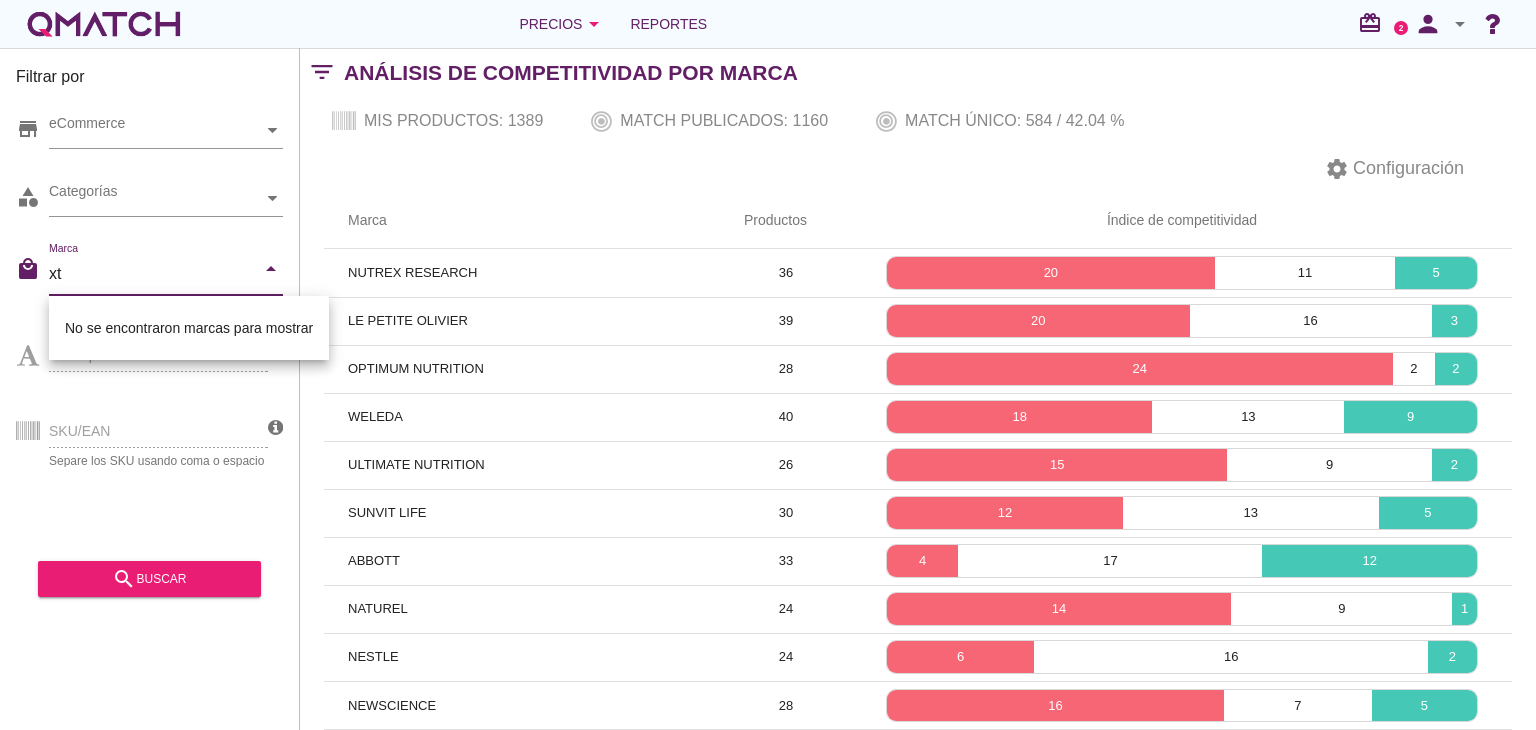 type on "x" 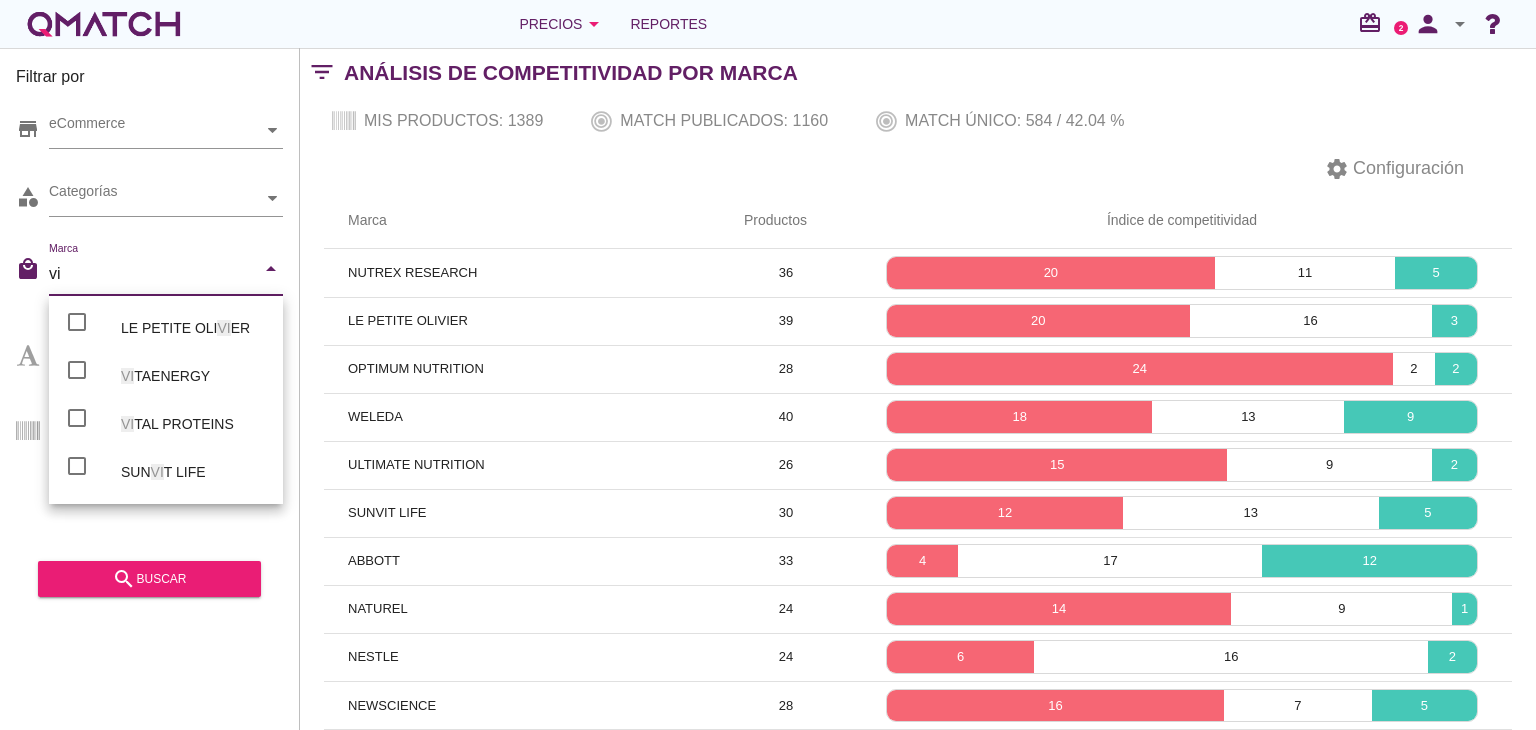 type on "vit" 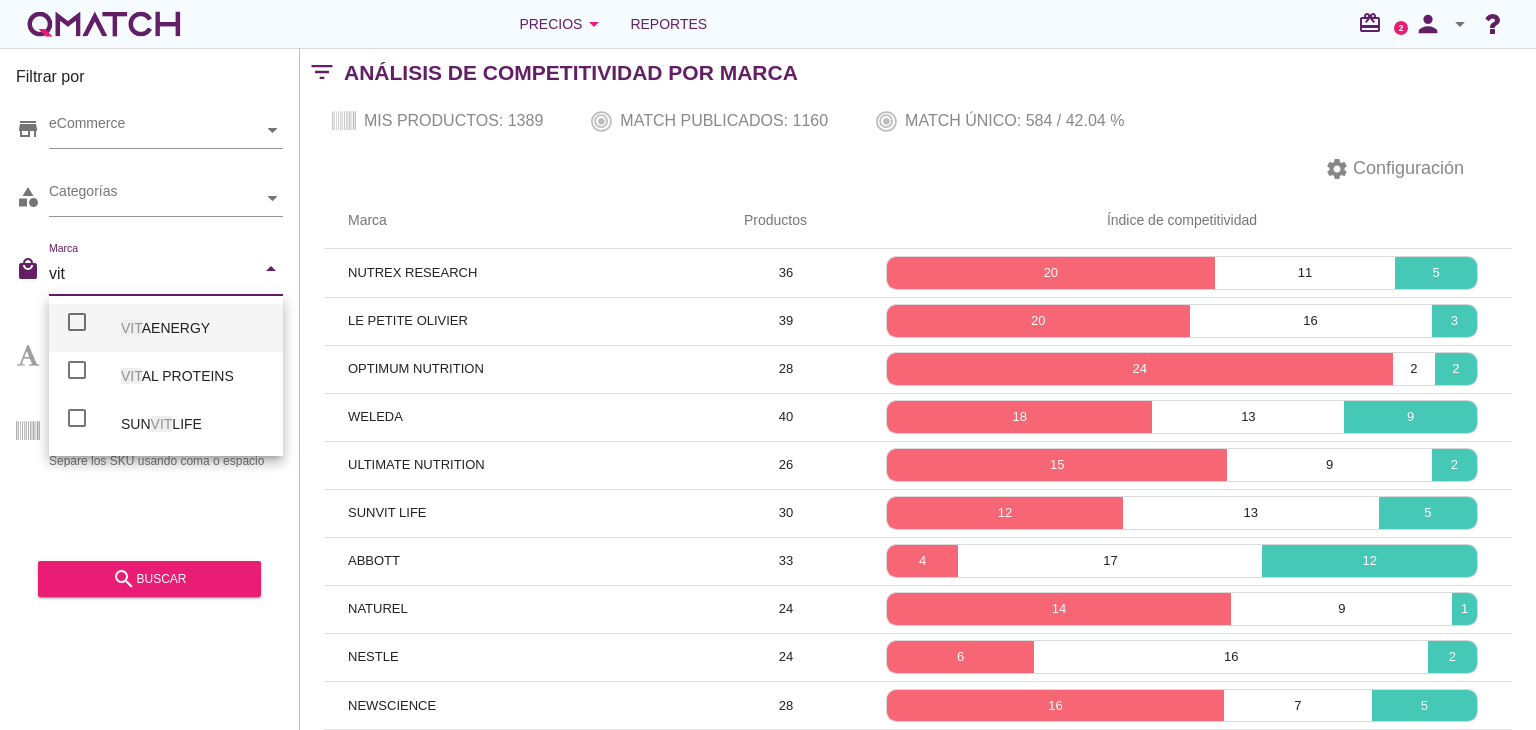 click on "VIT" at bounding box center (131, 328) 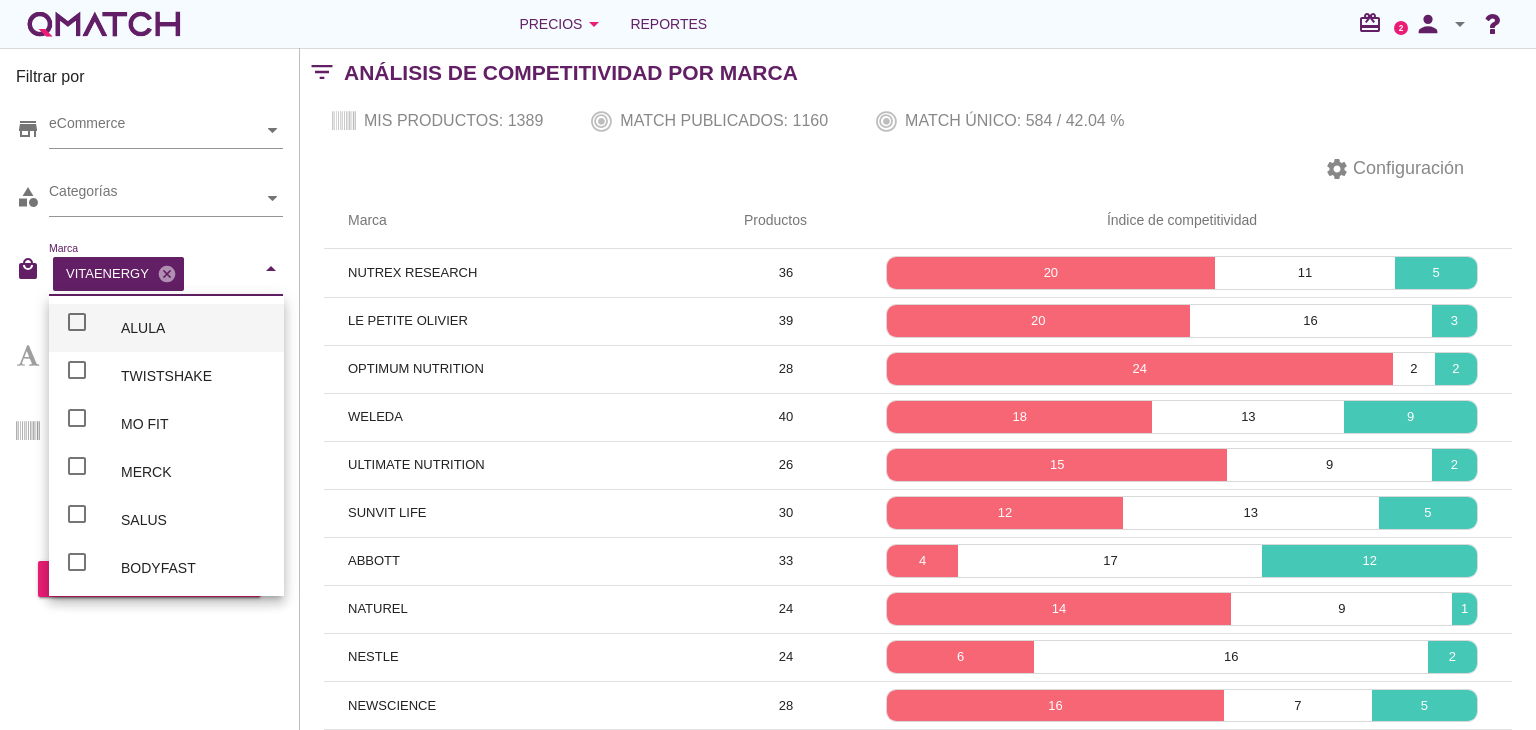 click on "Filtrar por store eCommerce category Categorías local_mall Marca VITAENERGY cancel arrow_drop_down Filtrar por texto   SKU/EAN Separe los SKU usando coma o espacio
search
buscar" at bounding box center (150, 389) 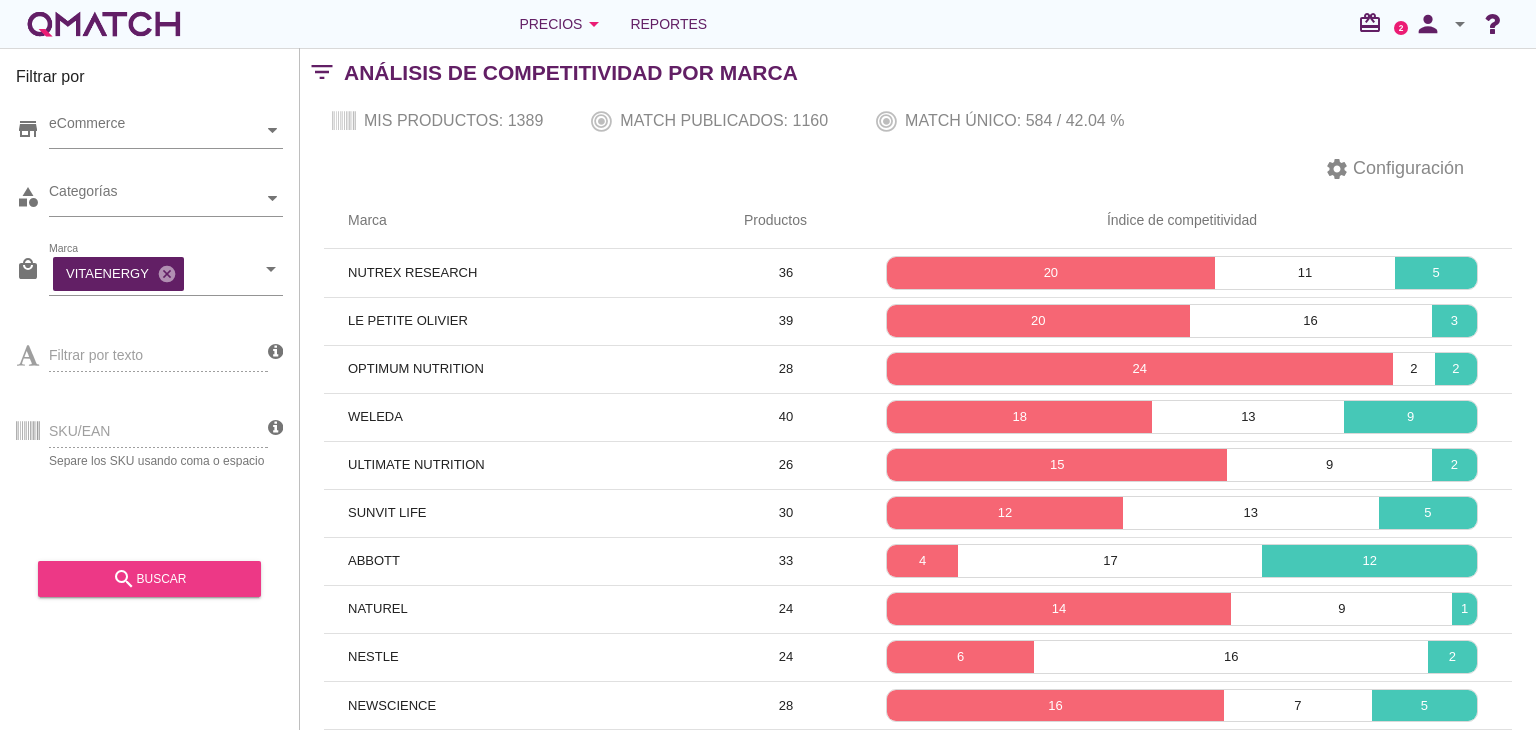 click on "search
buscar" at bounding box center [149, 579] 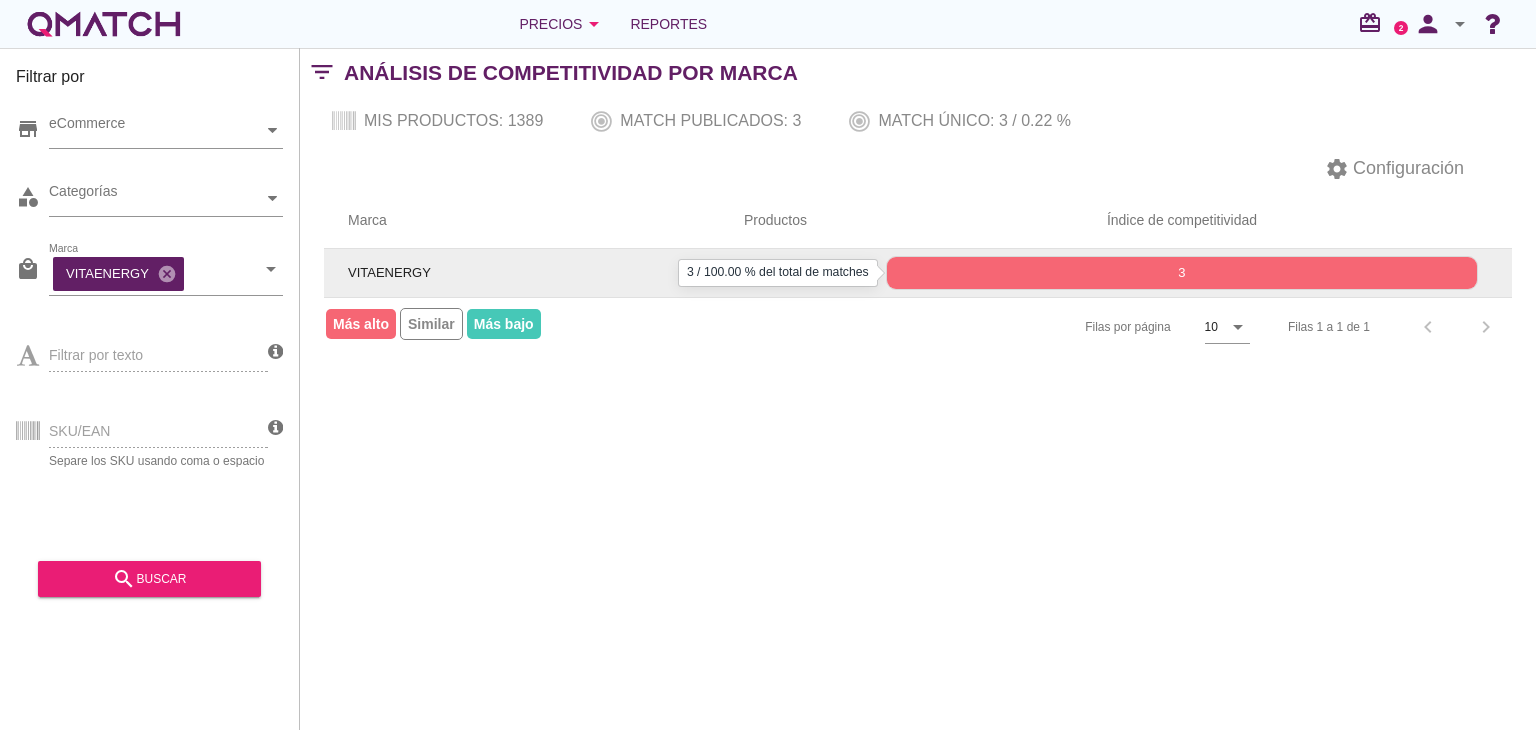 click on "3" at bounding box center (1182, 273) 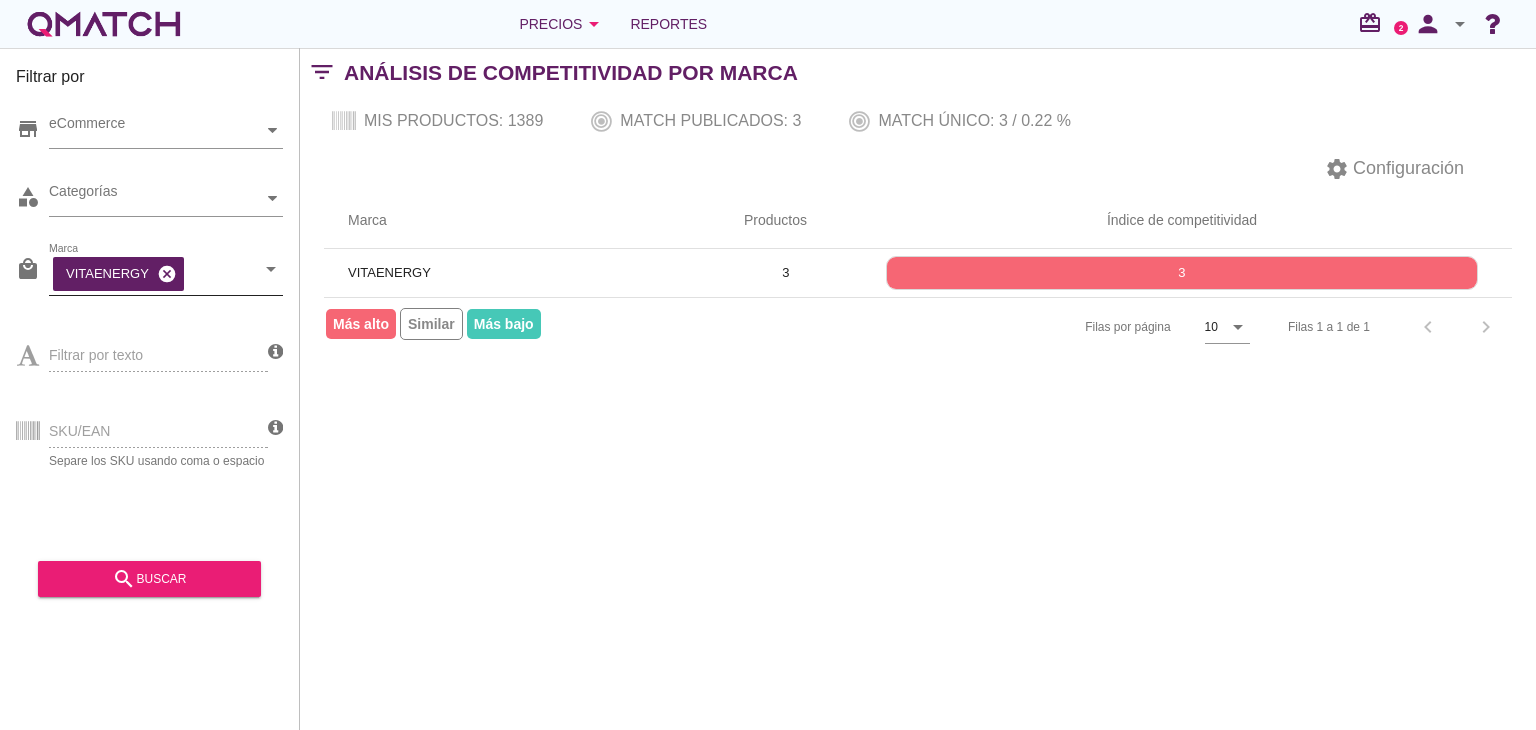click on "cancel" at bounding box center (167, 274) 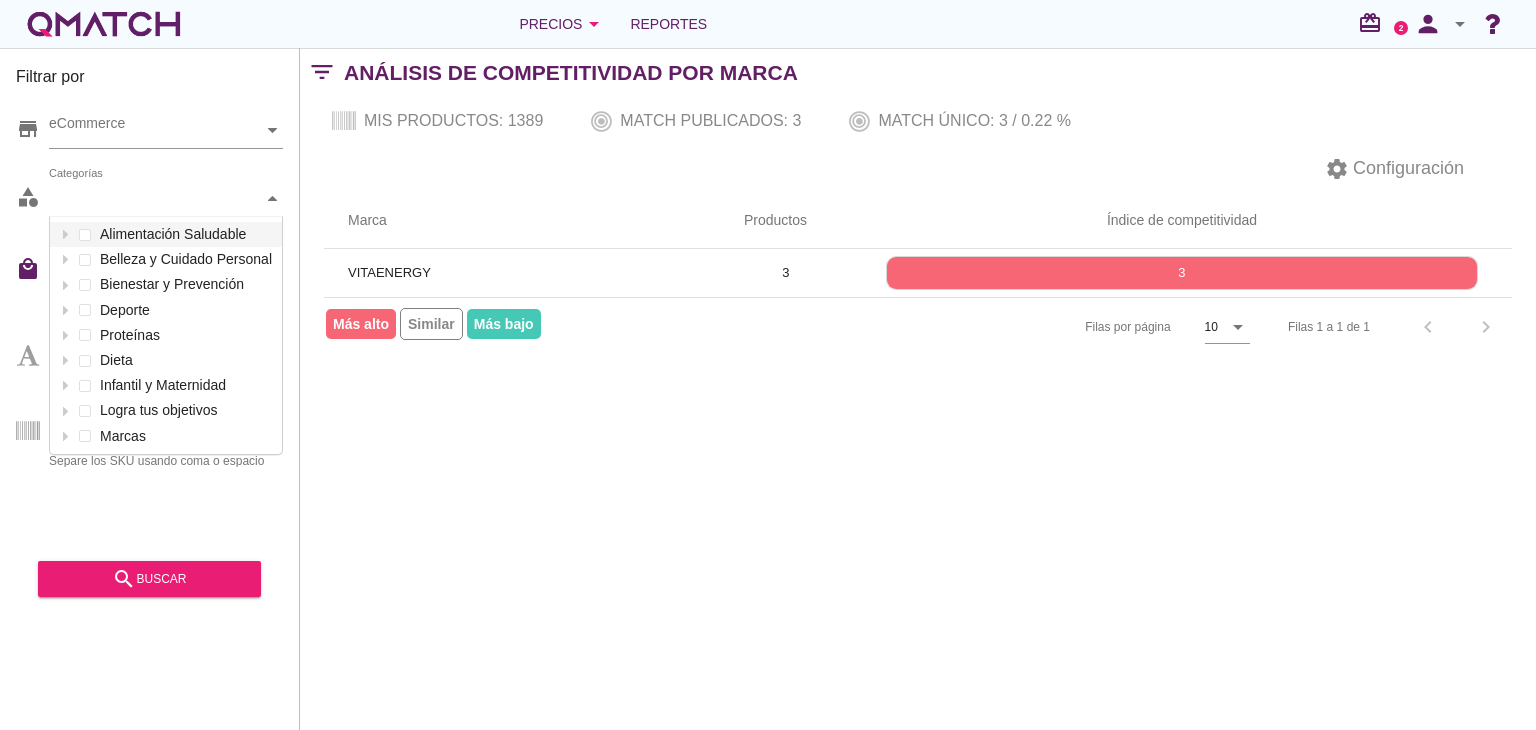 click at bounding box center (273, 198) 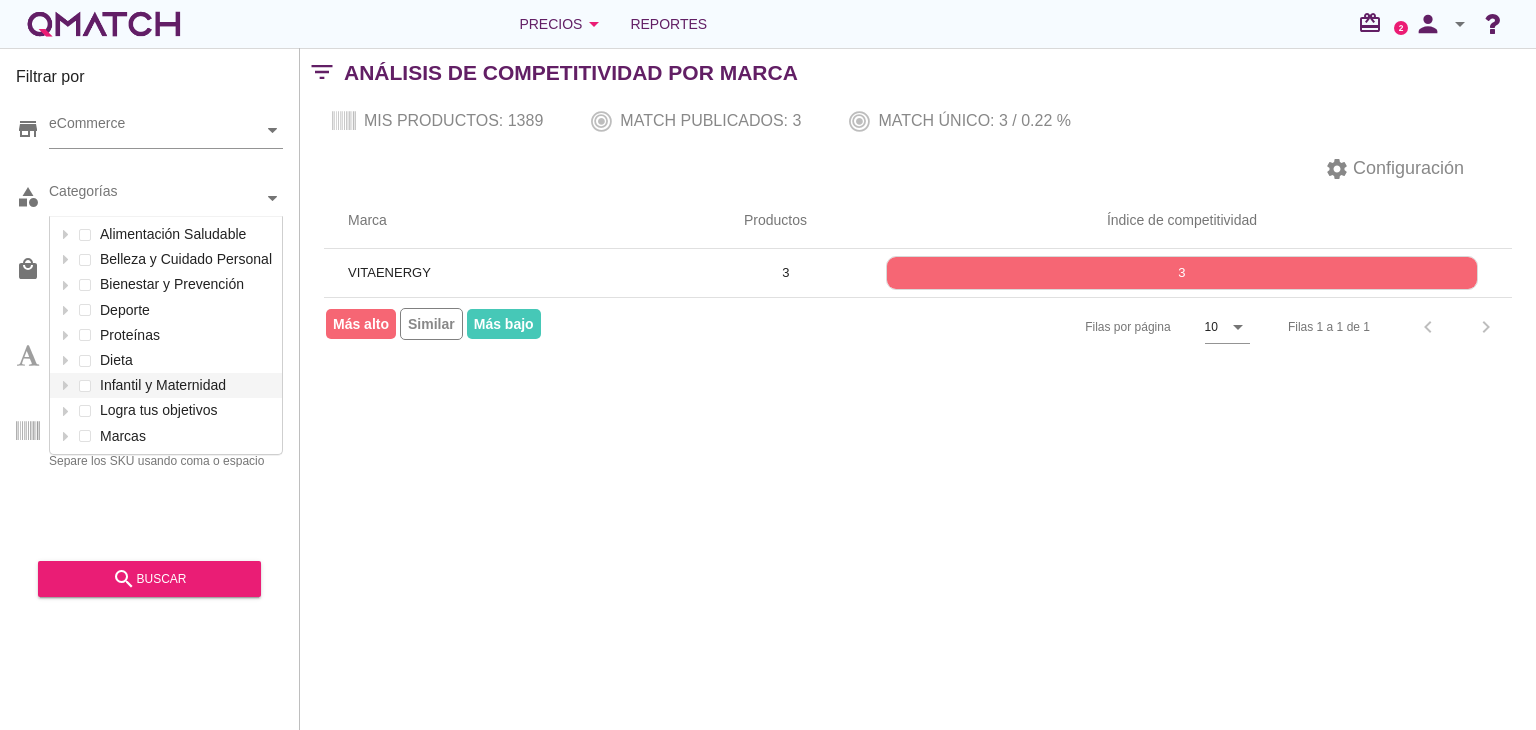 click on "Filtrar por store eCommerce category Categorías Alimentación Saludable Belleza y Cuidado Personal Bienestar y Prevención Deporte Proteínas Dieta Infantil y Maternidad Logra tus objetivos Marcas local_mall Marca arrow_drop_down Filtrar por texto   SKU/EAN Separe los SKU usando coma o espacio
search
buscar
filter_list
Análisis de competitividad por Marca
Mis productos: 1389
Match publicados: 3
Match único: 3 / 0.22 %
settings  Configuración  filter_list Sin resultados, realiza una nueva búsqueda Marca Productos Índice de competitividad VITAENERGY 3
3
Filas por página 10 arrow_drop_down
Filas 1 a 1 de
1
chevron_left chevron_right
Más alto
Similar
Más bajo" at bounding box center [918, 389] 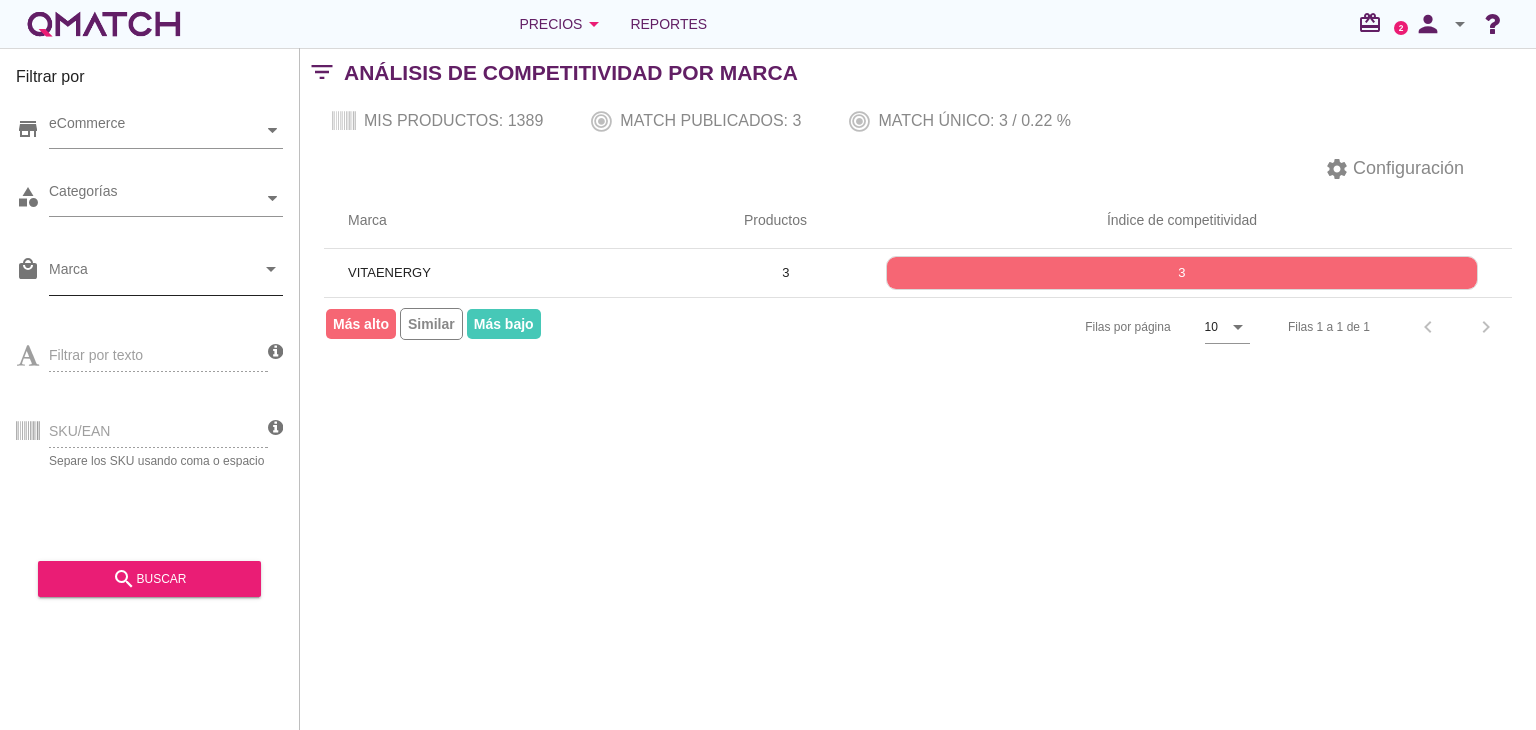 click on "Filtrar por texto" at bounding box center [142, 353] 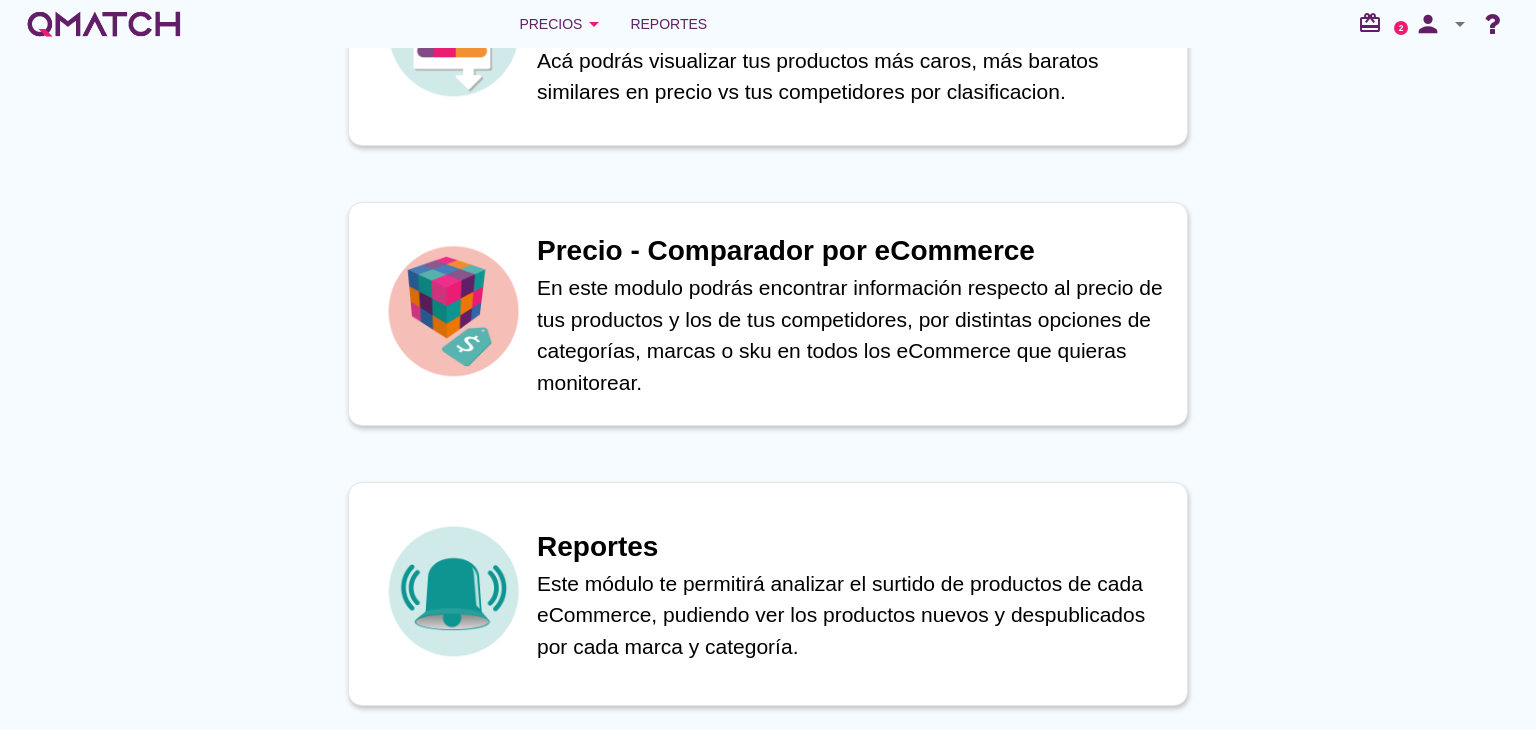 scroll, scrollTop: 852, scrollLeft: 0, axis: vertical 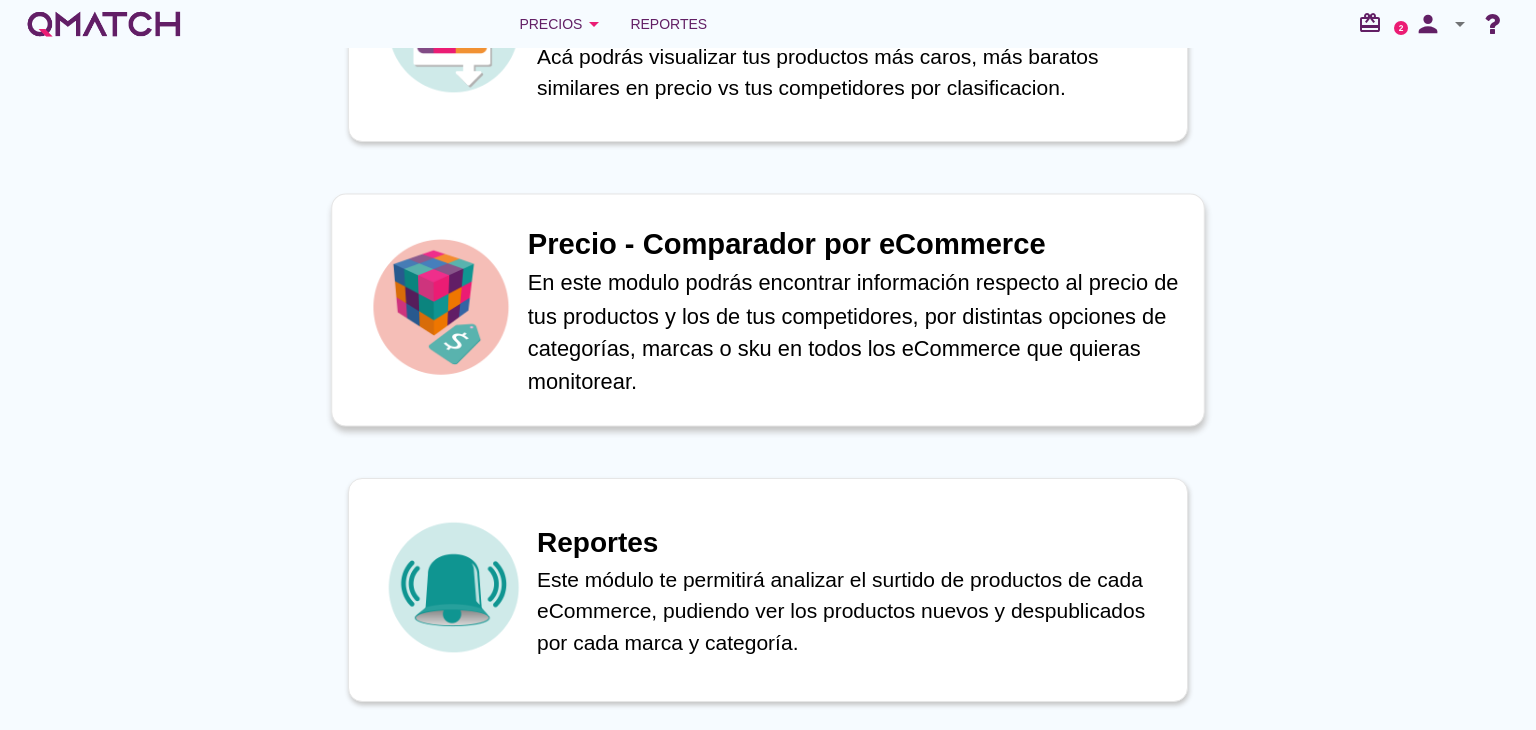 click on "En este modulo podrás encontrar información respecto al precio de tus productos y los de tus competidores, por distintas opciones de categorías, marcas o sku en todos los eCommerce que quieras monitorear." at bounding box center [855, 331] 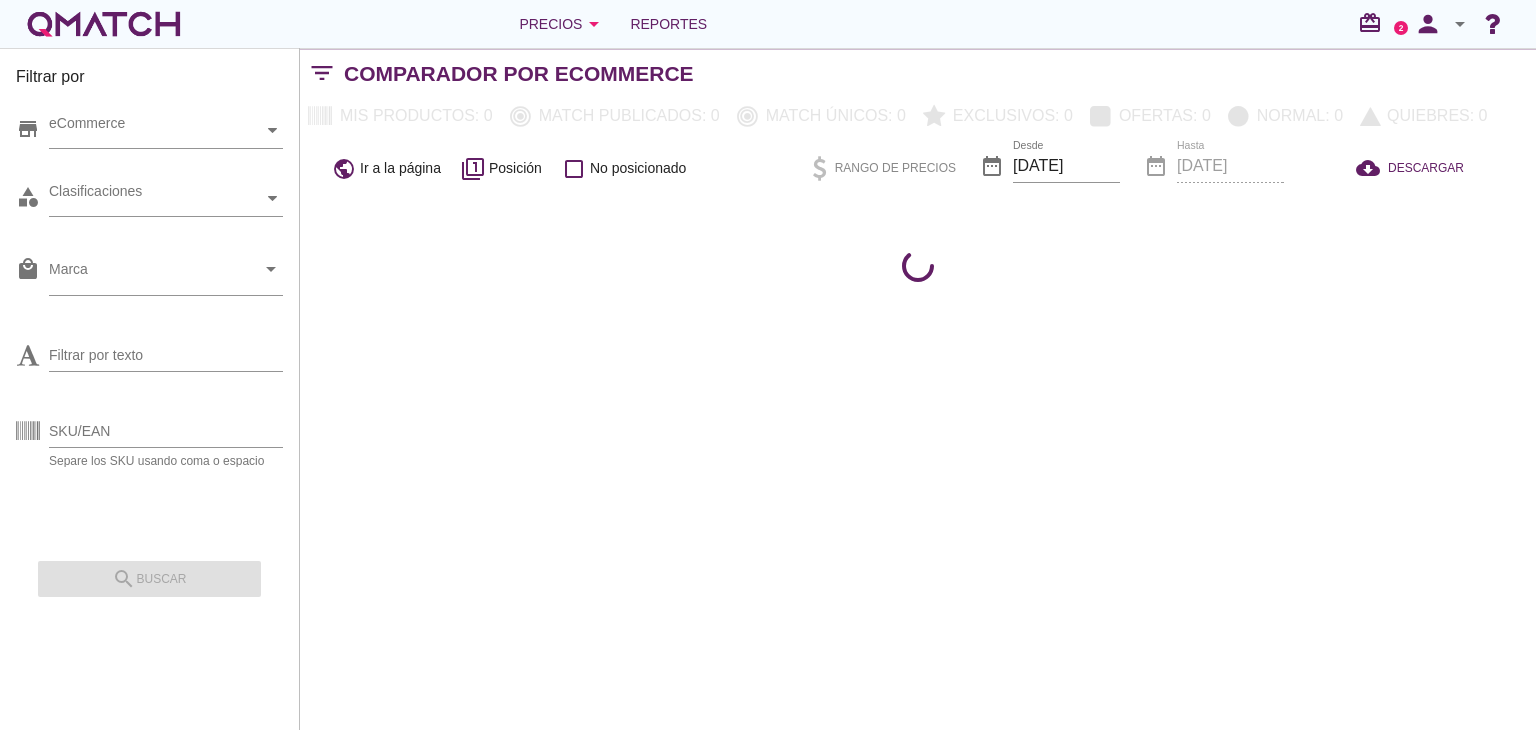 scroll, scrollTop: 0, scrollLeft: 0, axis: both 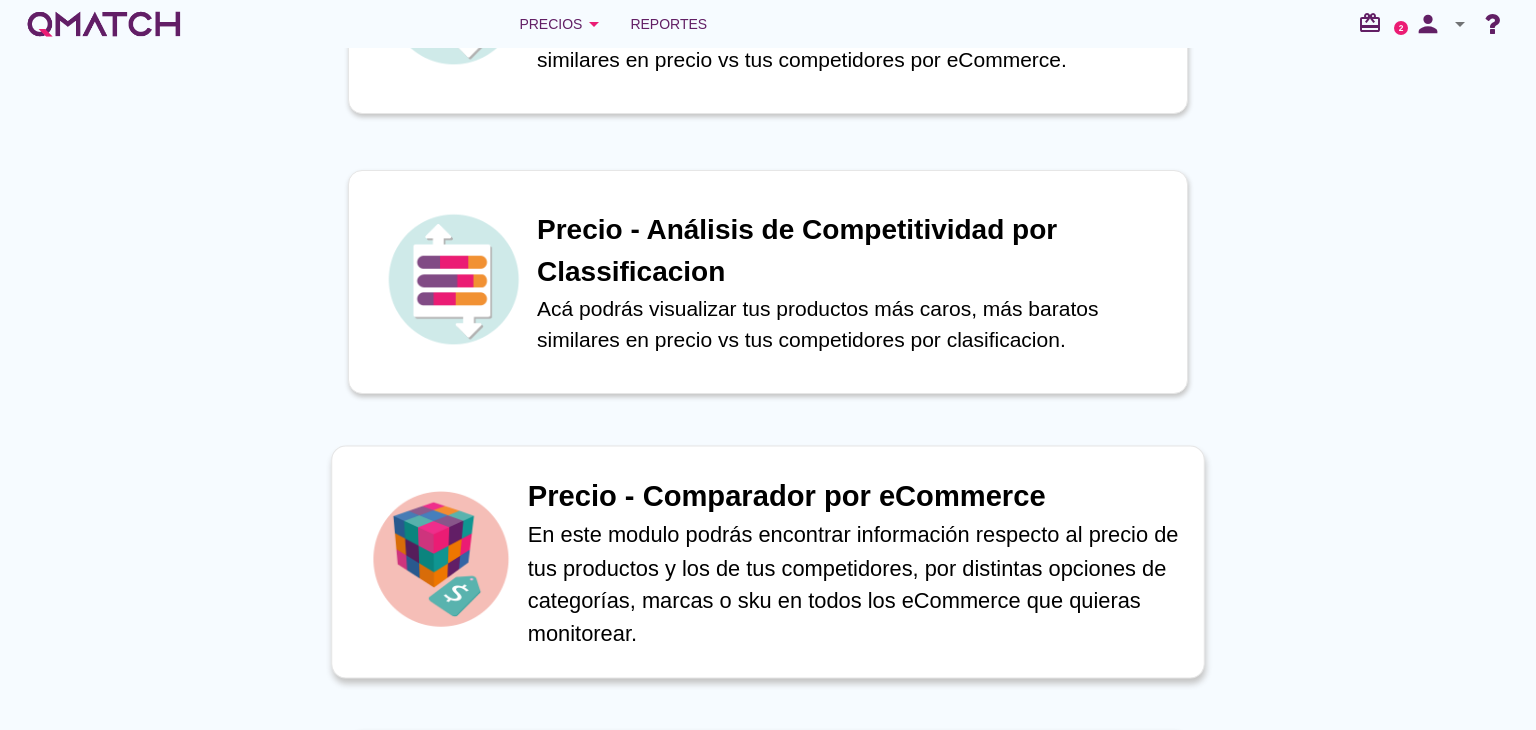 click on "Precio - Comparador por eCommerce" at bounding box center [855, 497] 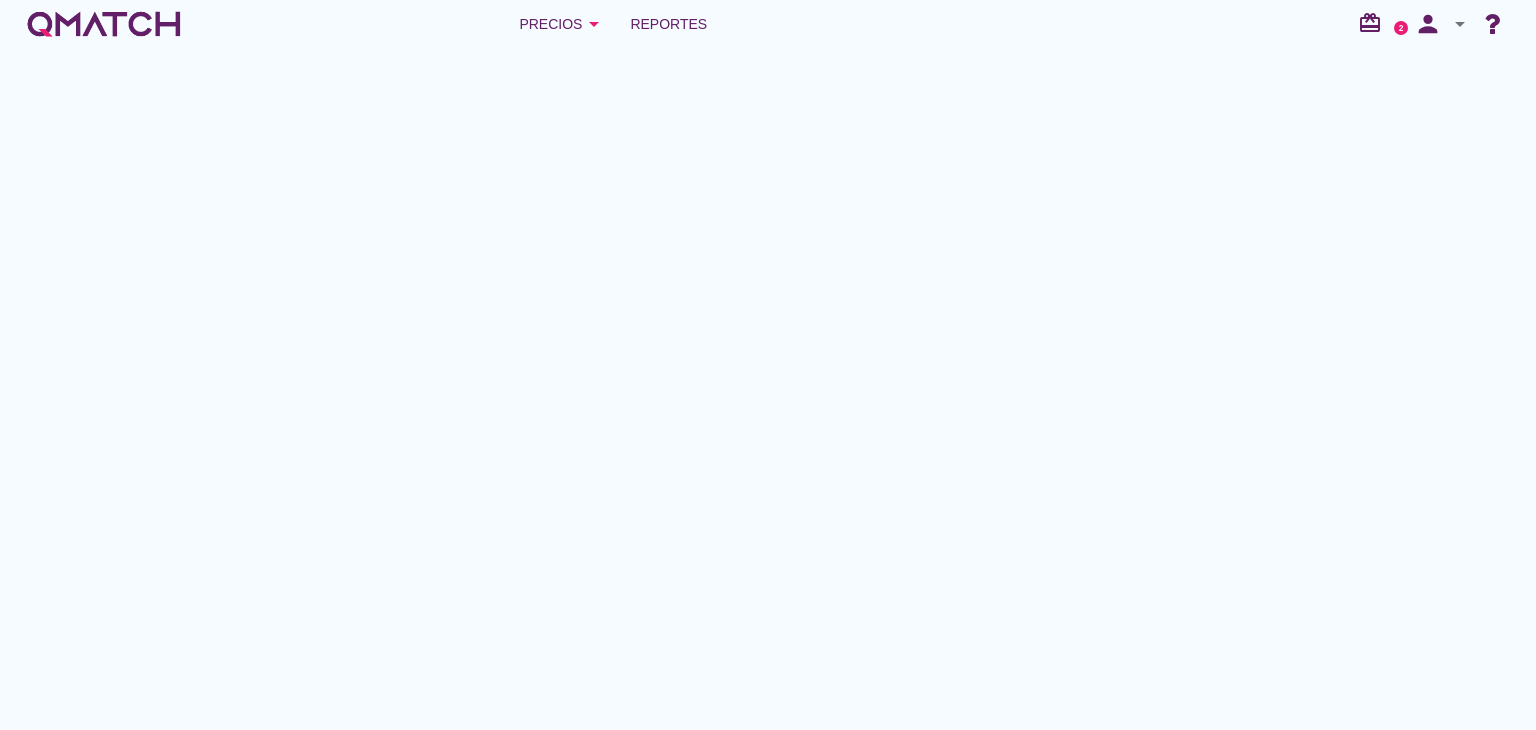 scroll, scrollTop: 0, scrollLeft: 0, axis: both 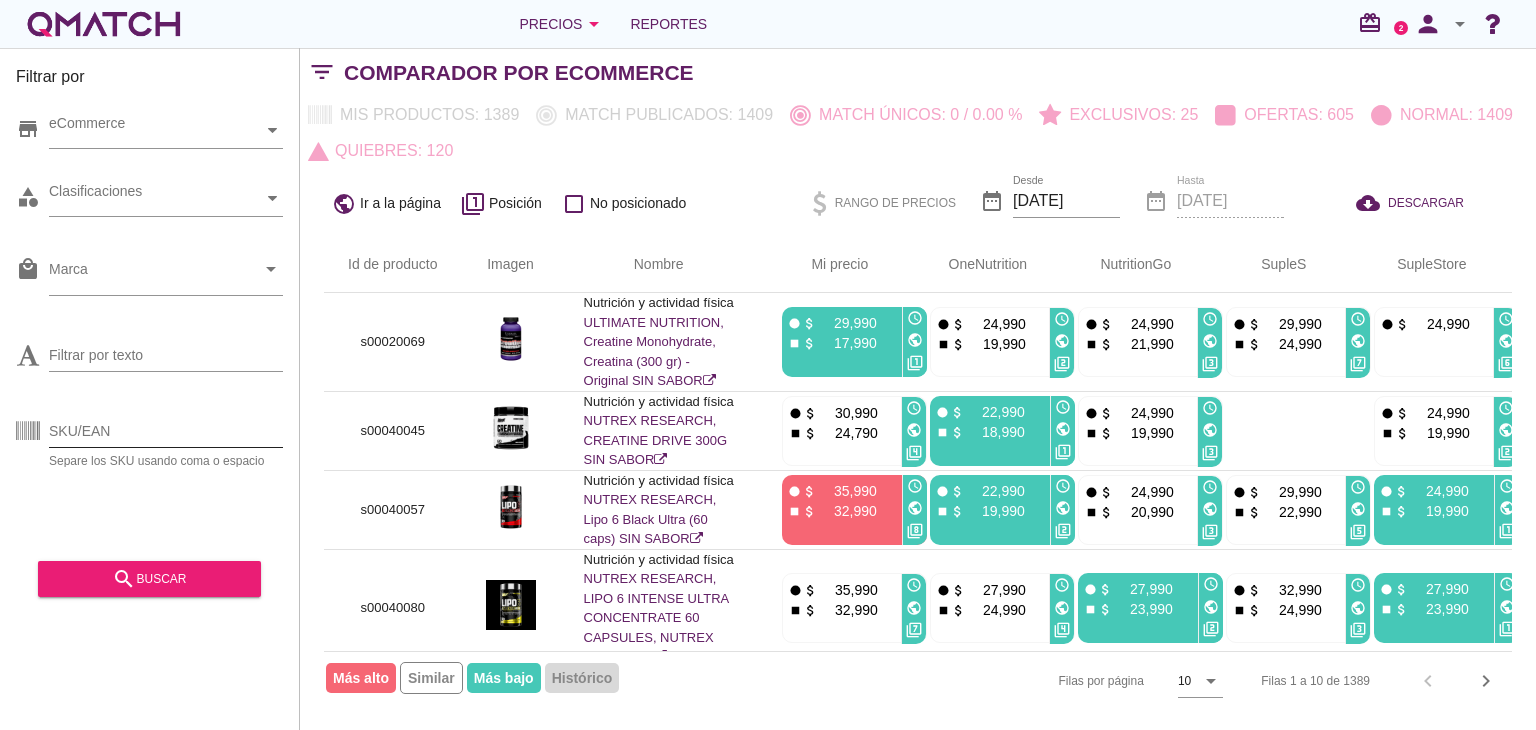 click on "SKU/EAN" at bounding box center [166, 431] 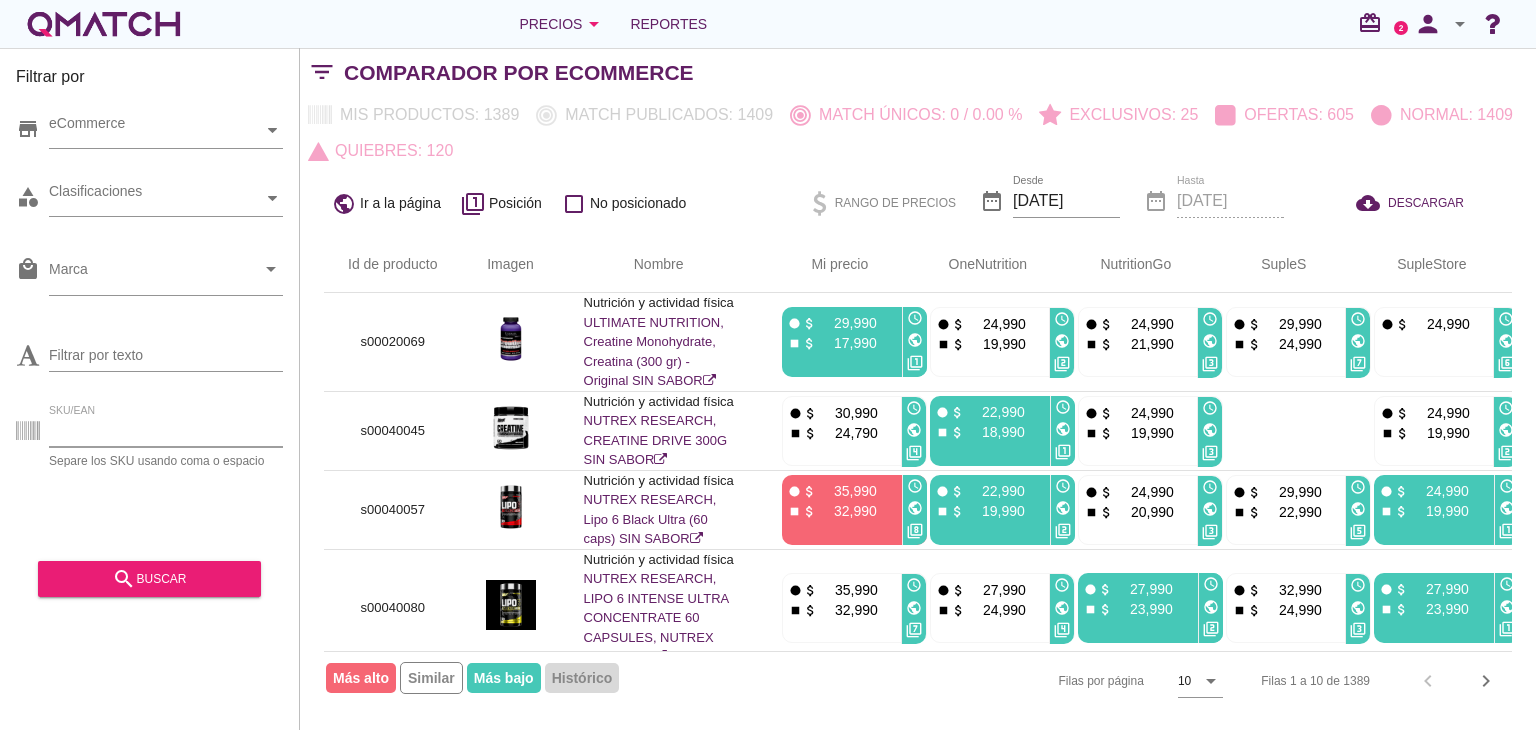 type on "a" 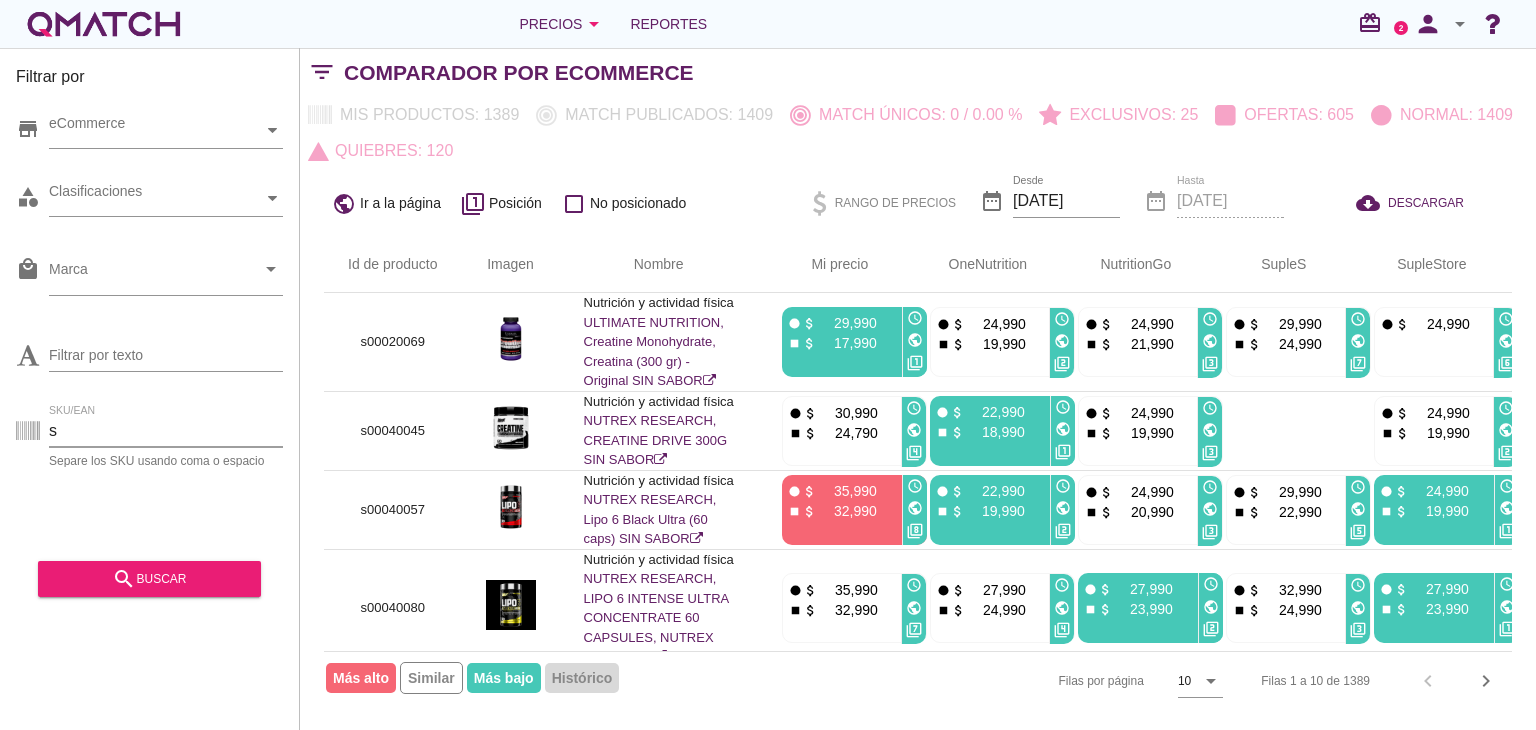 paste on "[SKU]" 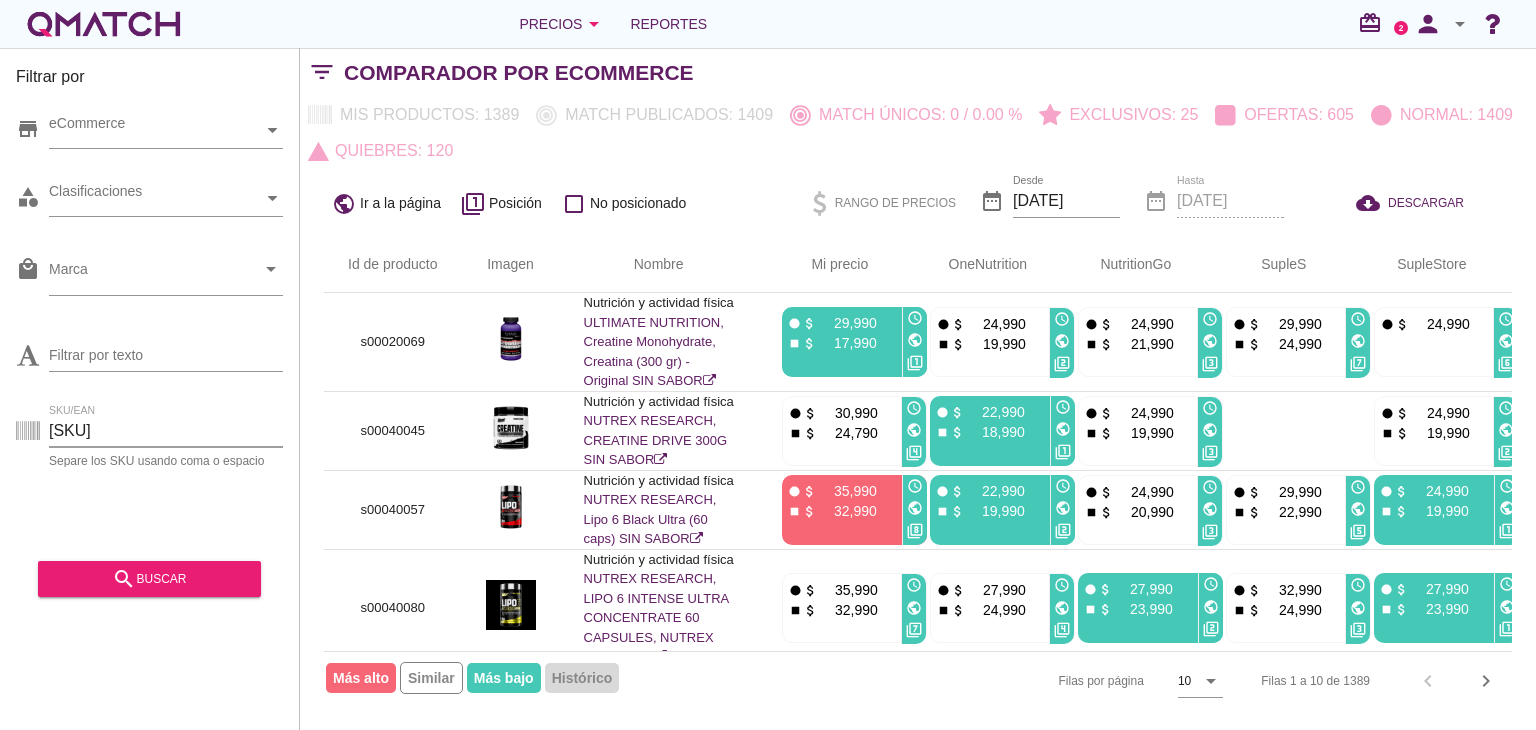 type on "[SKU]" 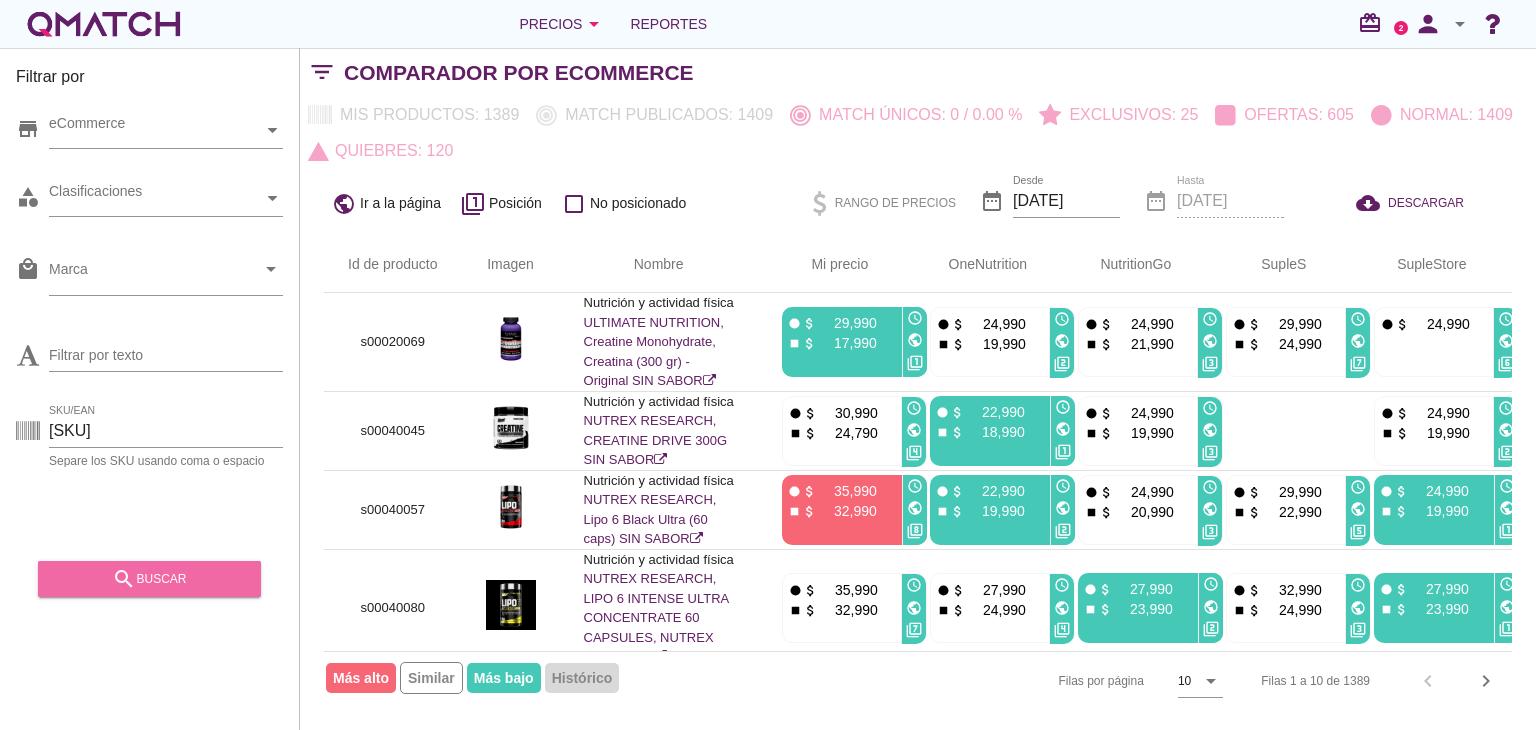 click on "search
buscar" at bounding box center [149, 579] 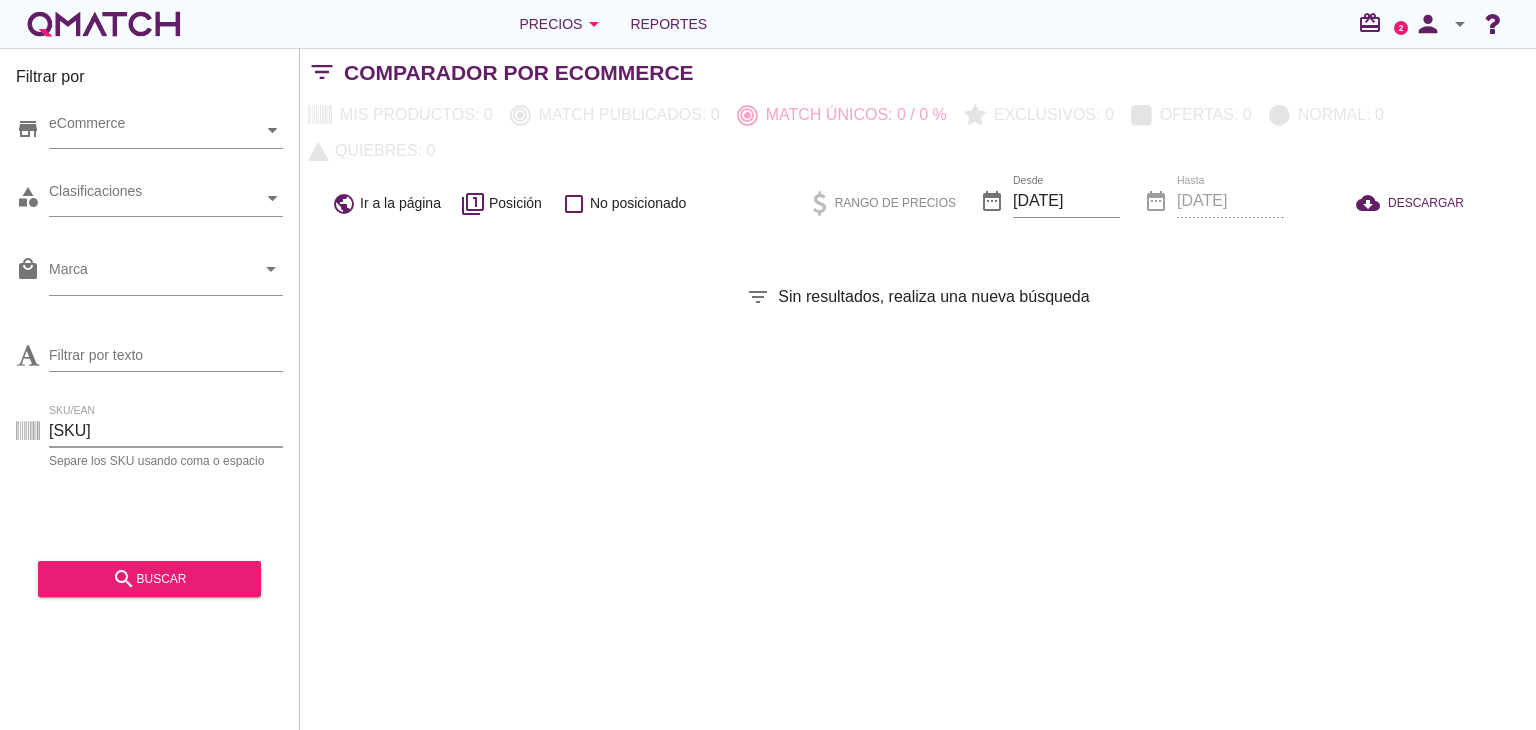 drag, startPoint x: 112, startPoint y: 429, endPoint x: 4, endPoint y: 424, distance: 108.11568 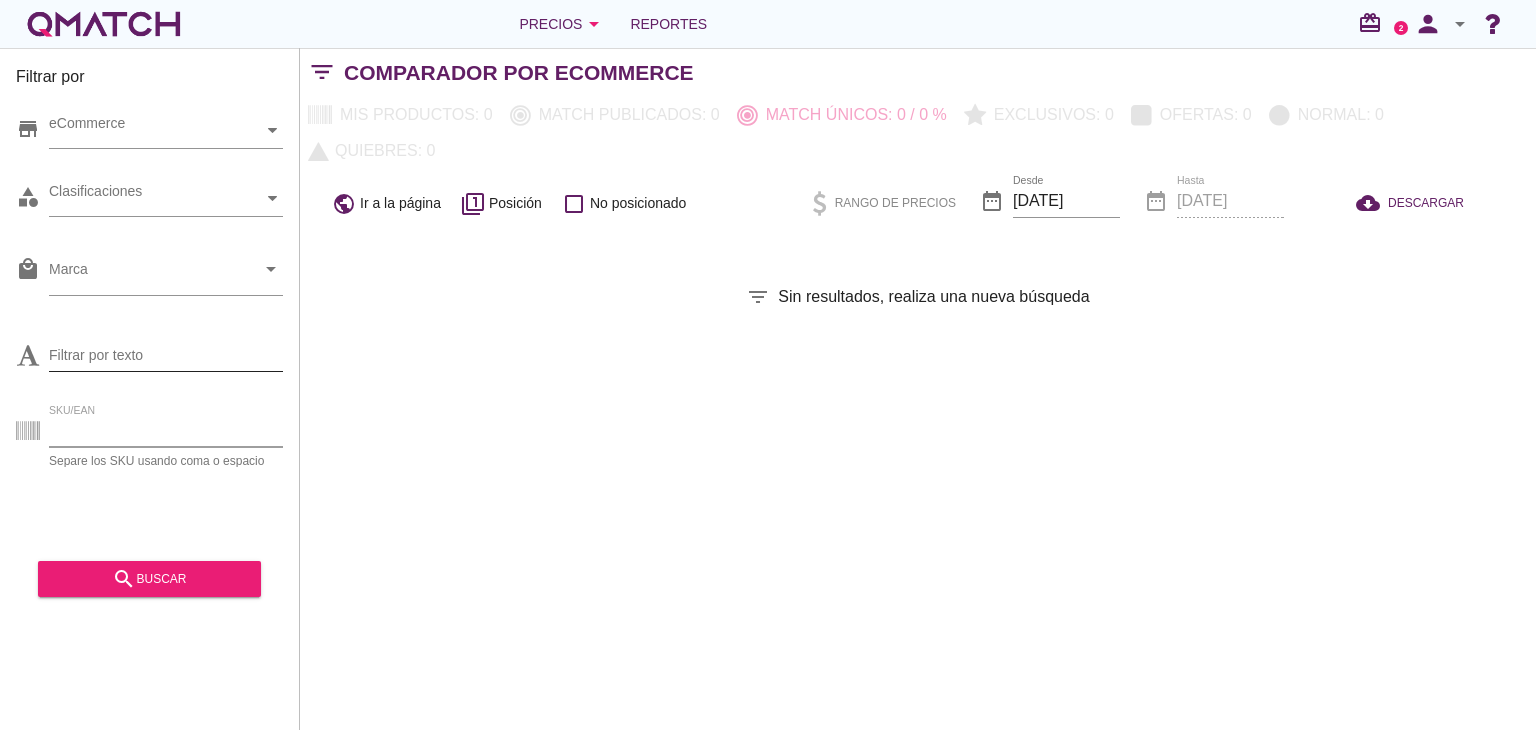type 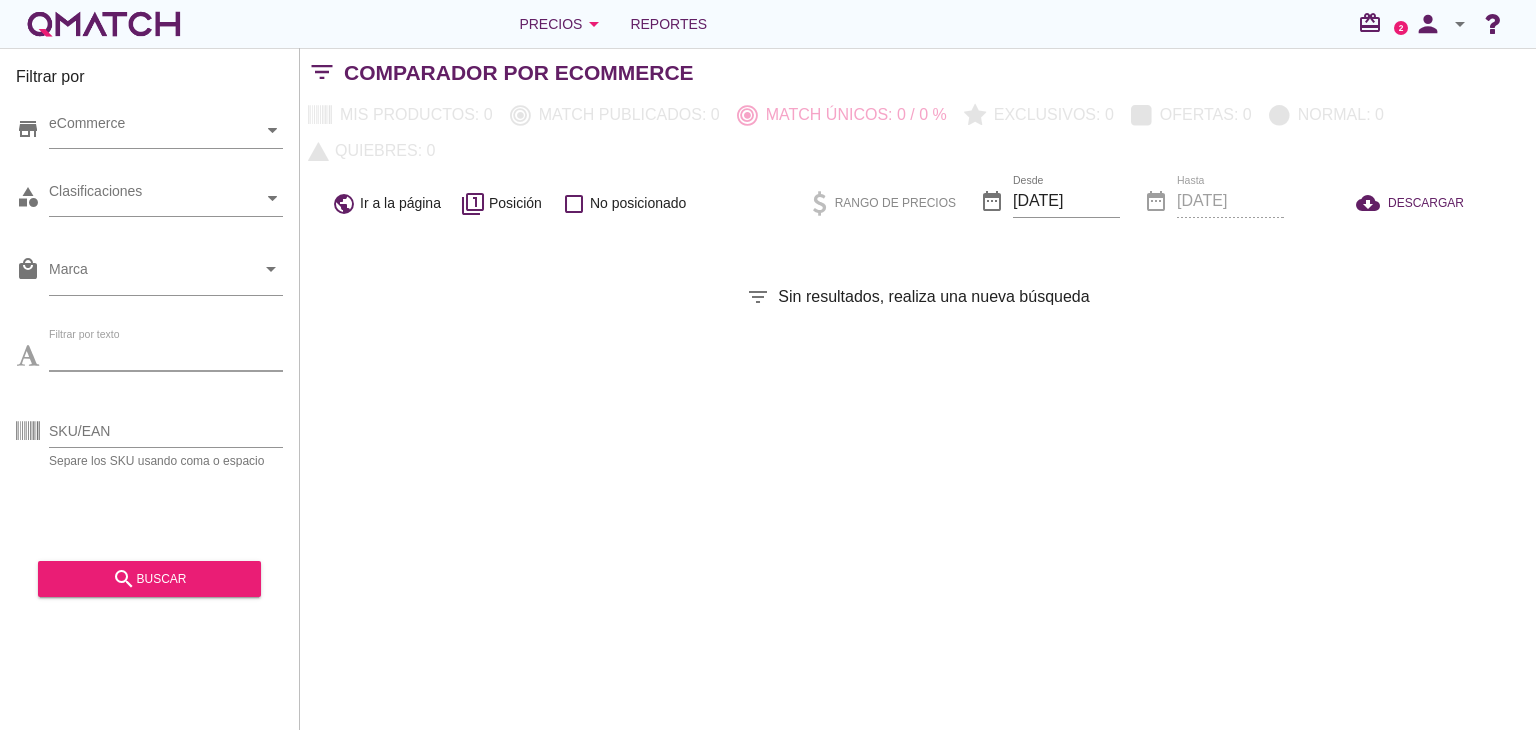 click on "Filtrar por texto" at bounding box center [166, 355] 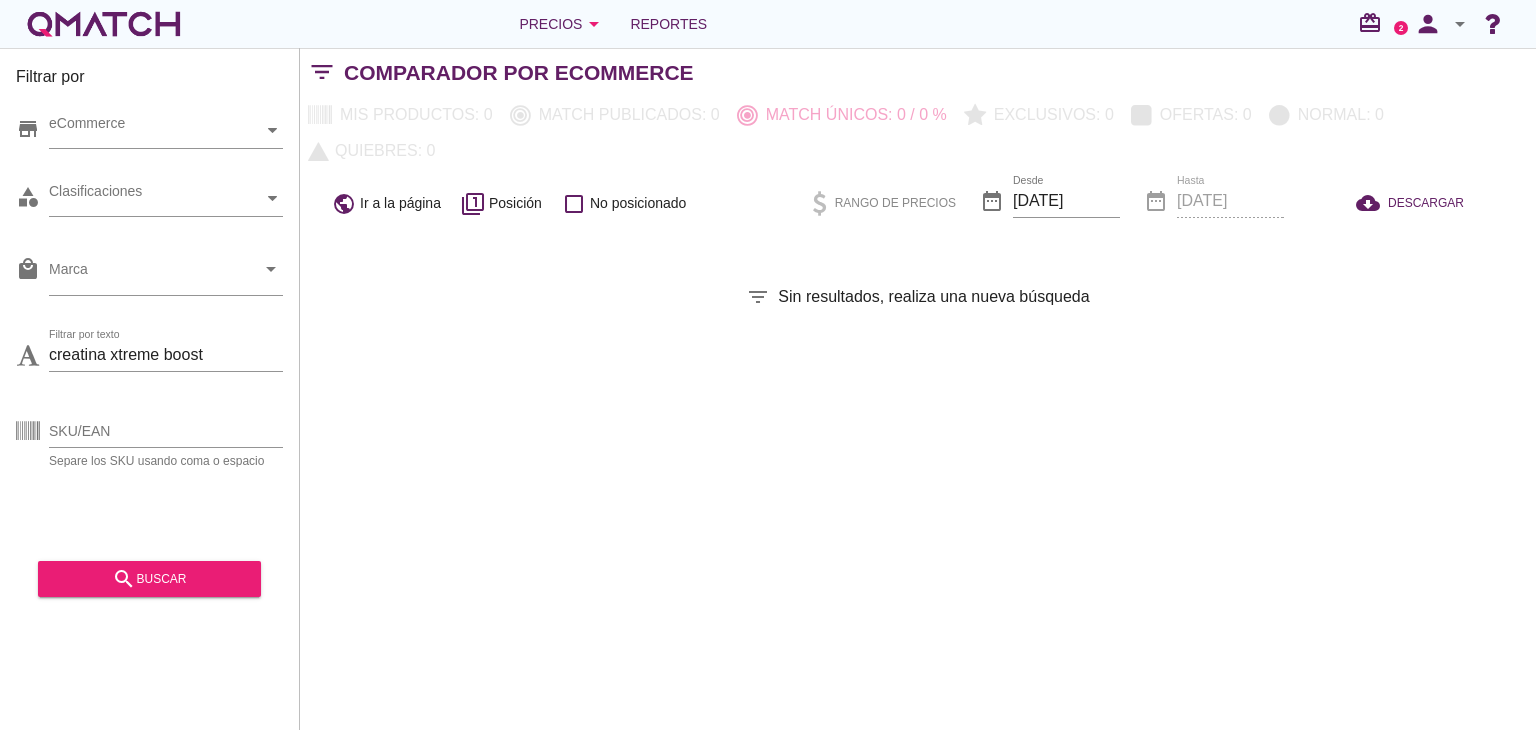 click on "search
buscar" at bounding box center [149, 572] 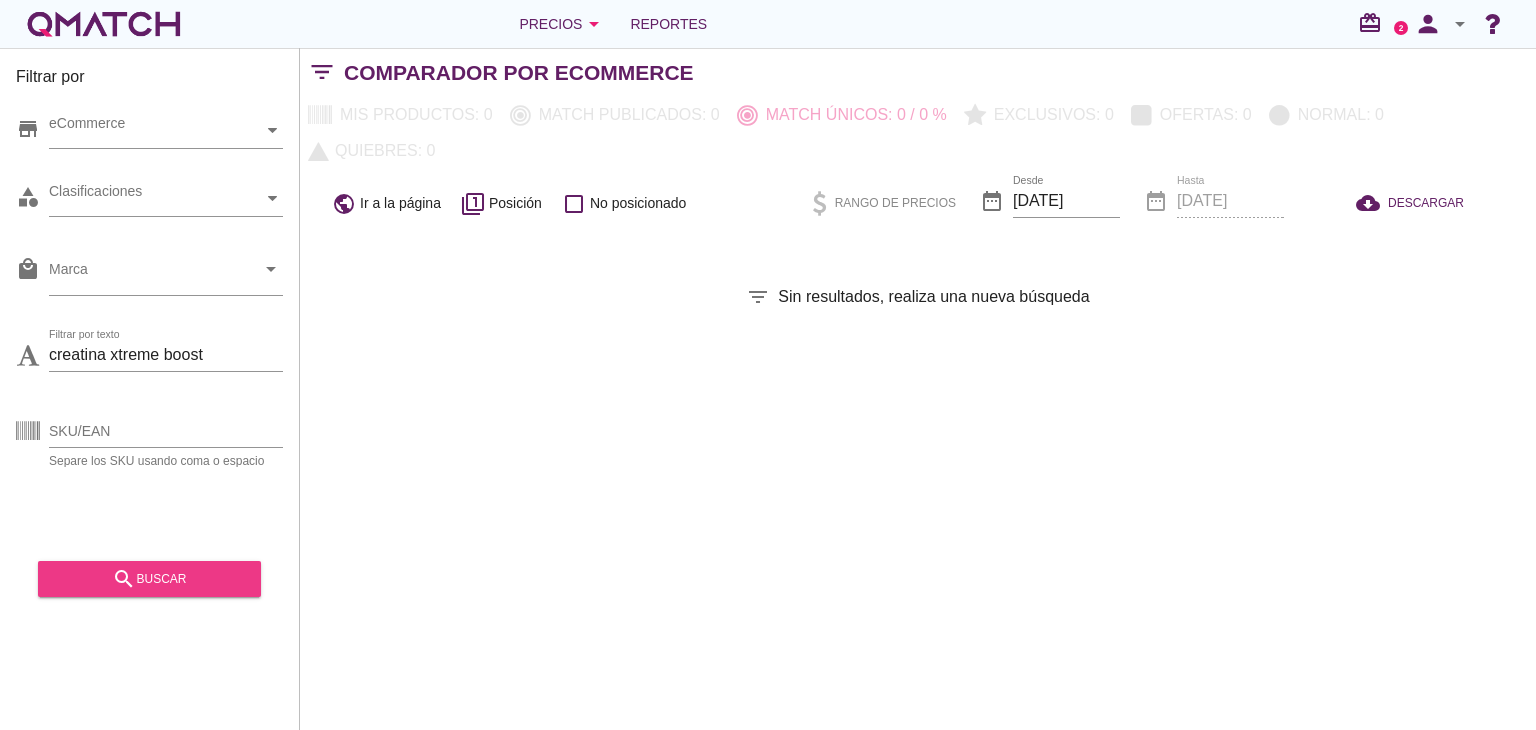 click on "search
buscar" at bounding box center [149, 579] 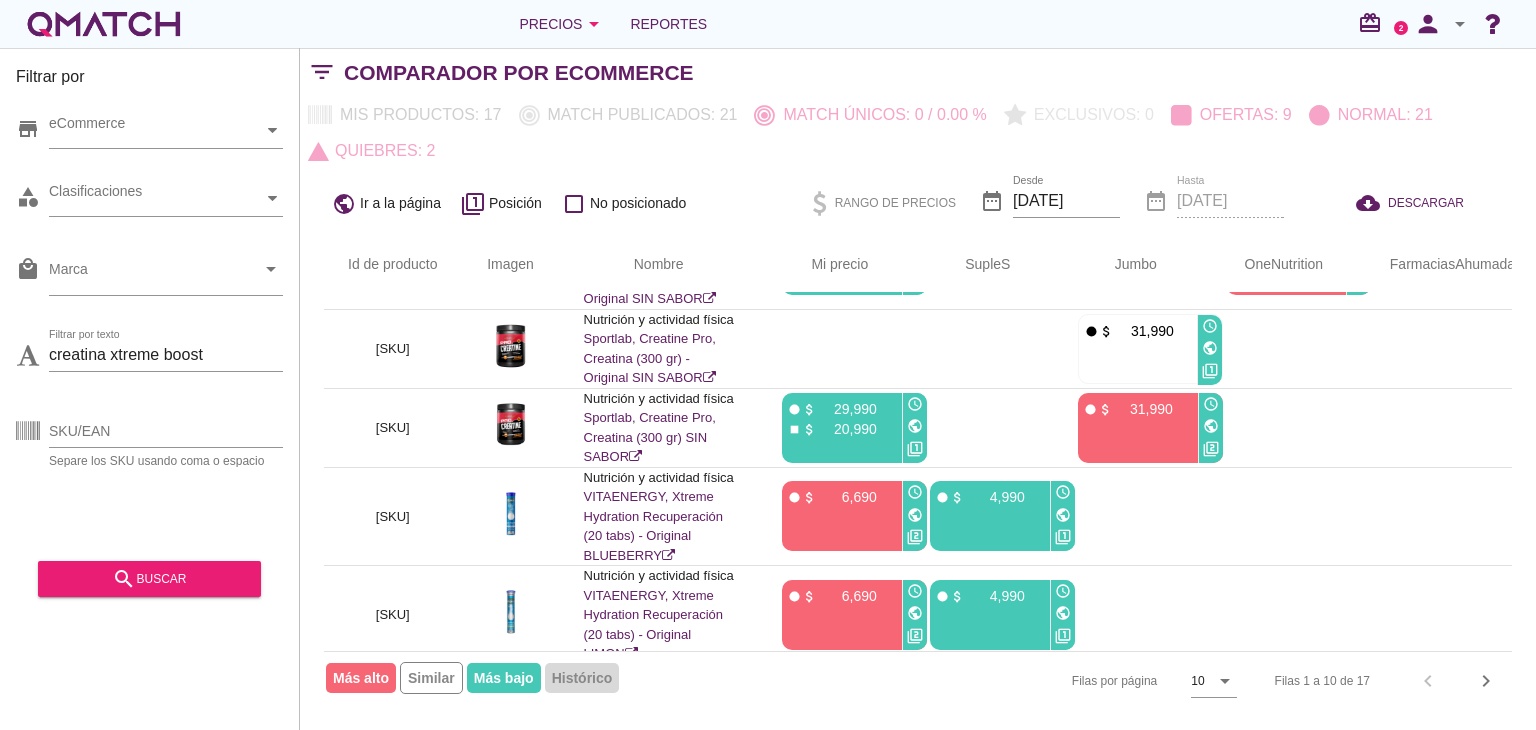 scroll, scrollTop: 581, scrollLeft: 0, axis: vertical 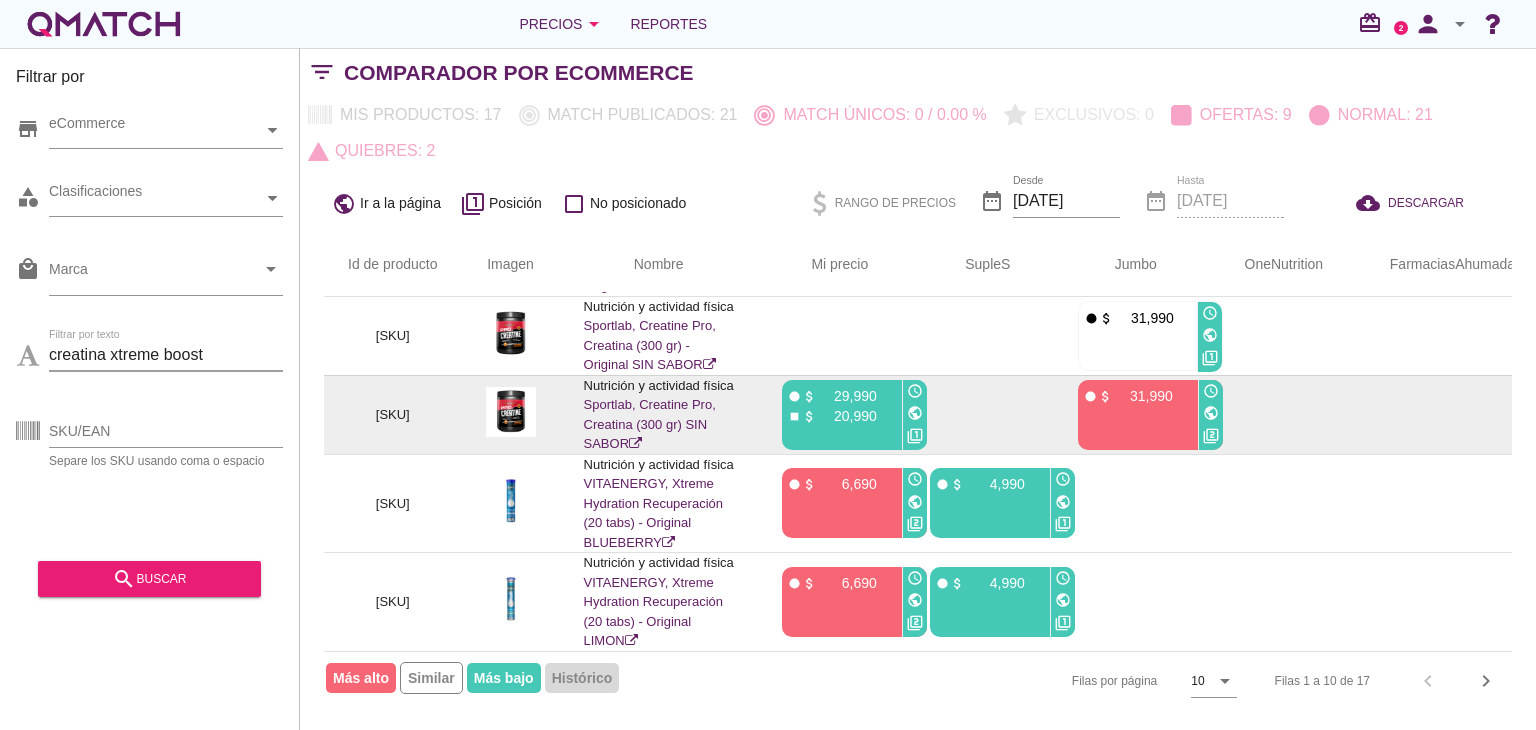 drag, startPoint x: 109, startPoint y: 360, endPoint x: 363, endPoint y: 414, distance: 259.67673 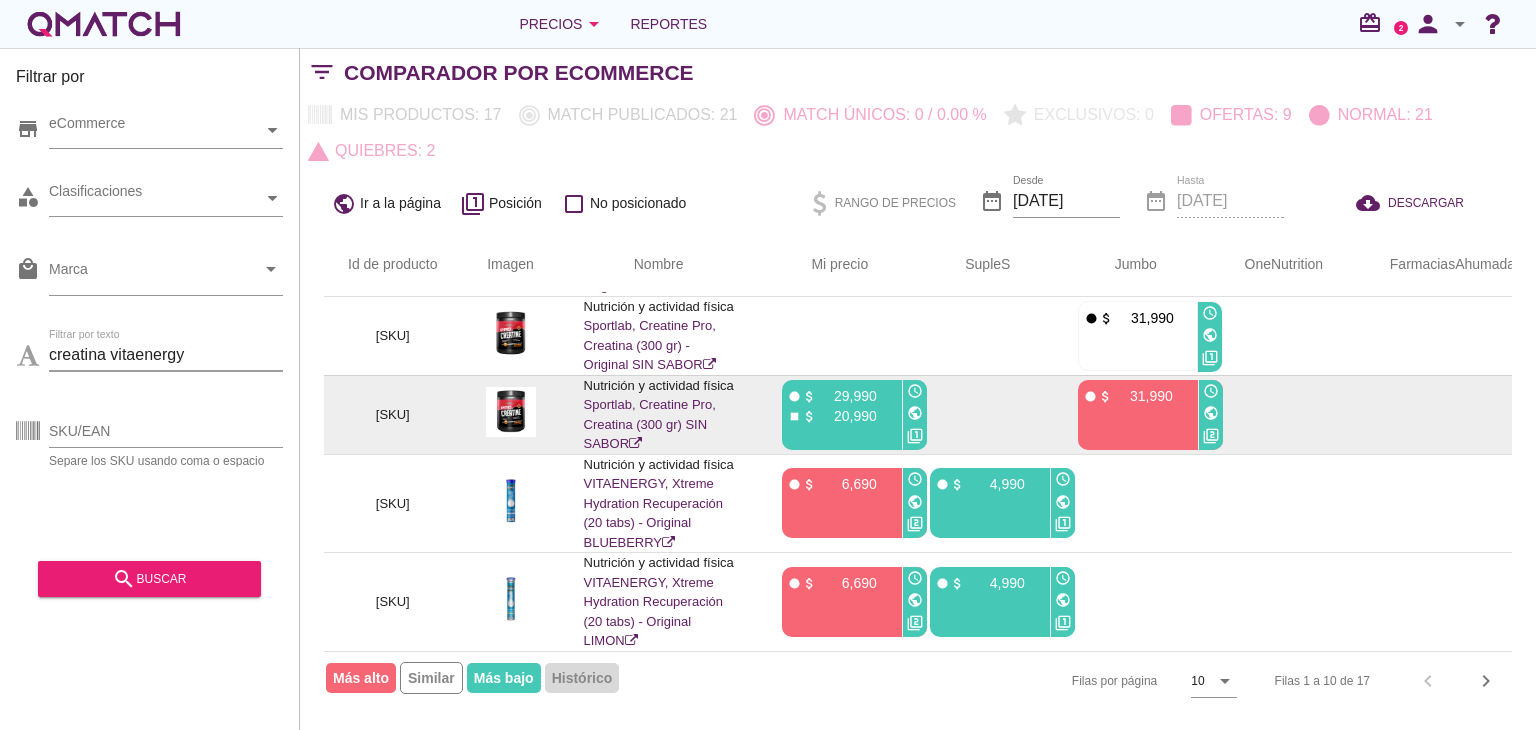 type on "creatina vitaenergy" 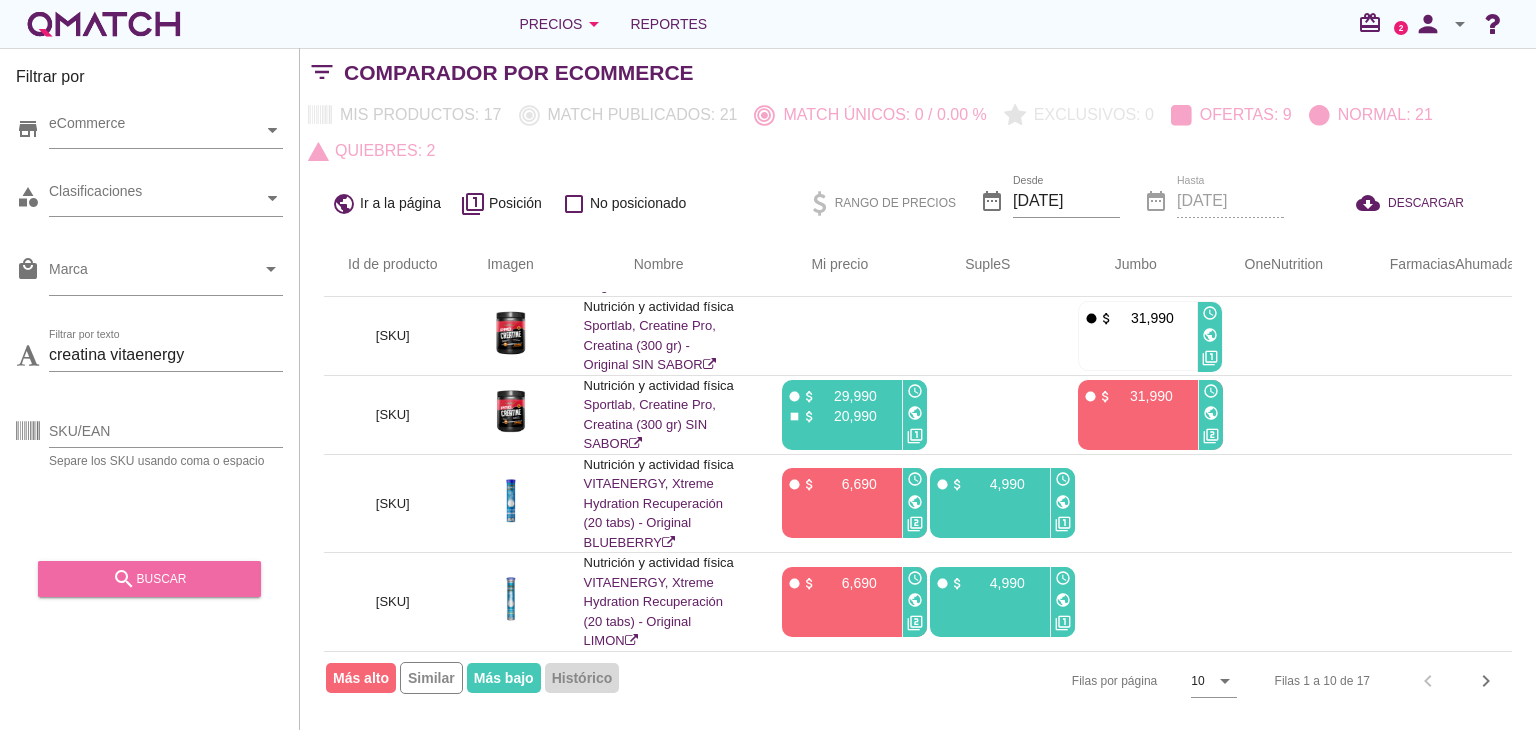 click on "search
buscar" at bounding box center (149, 579) 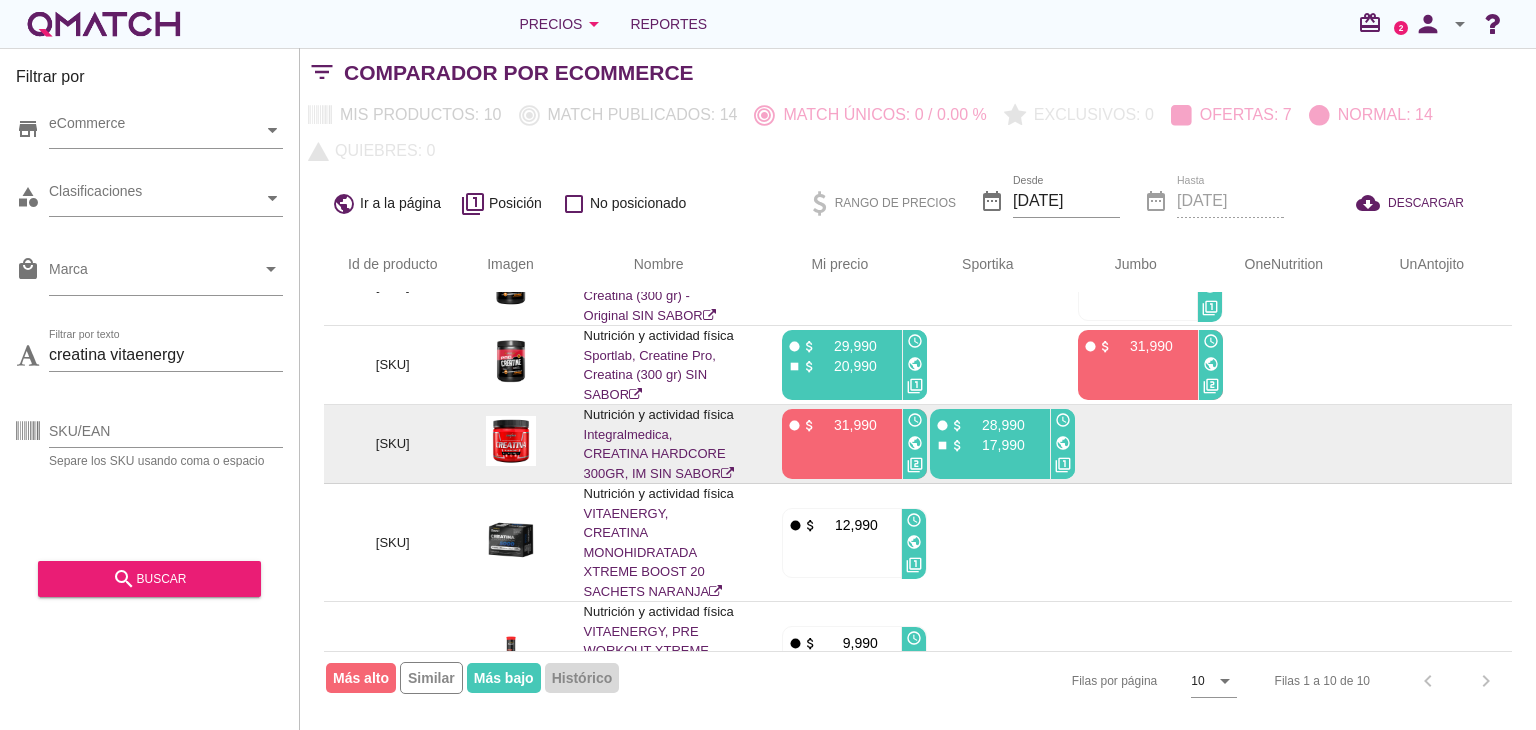 scroll, scrollTop: 540, scrollLeft: 0, axis: vertical 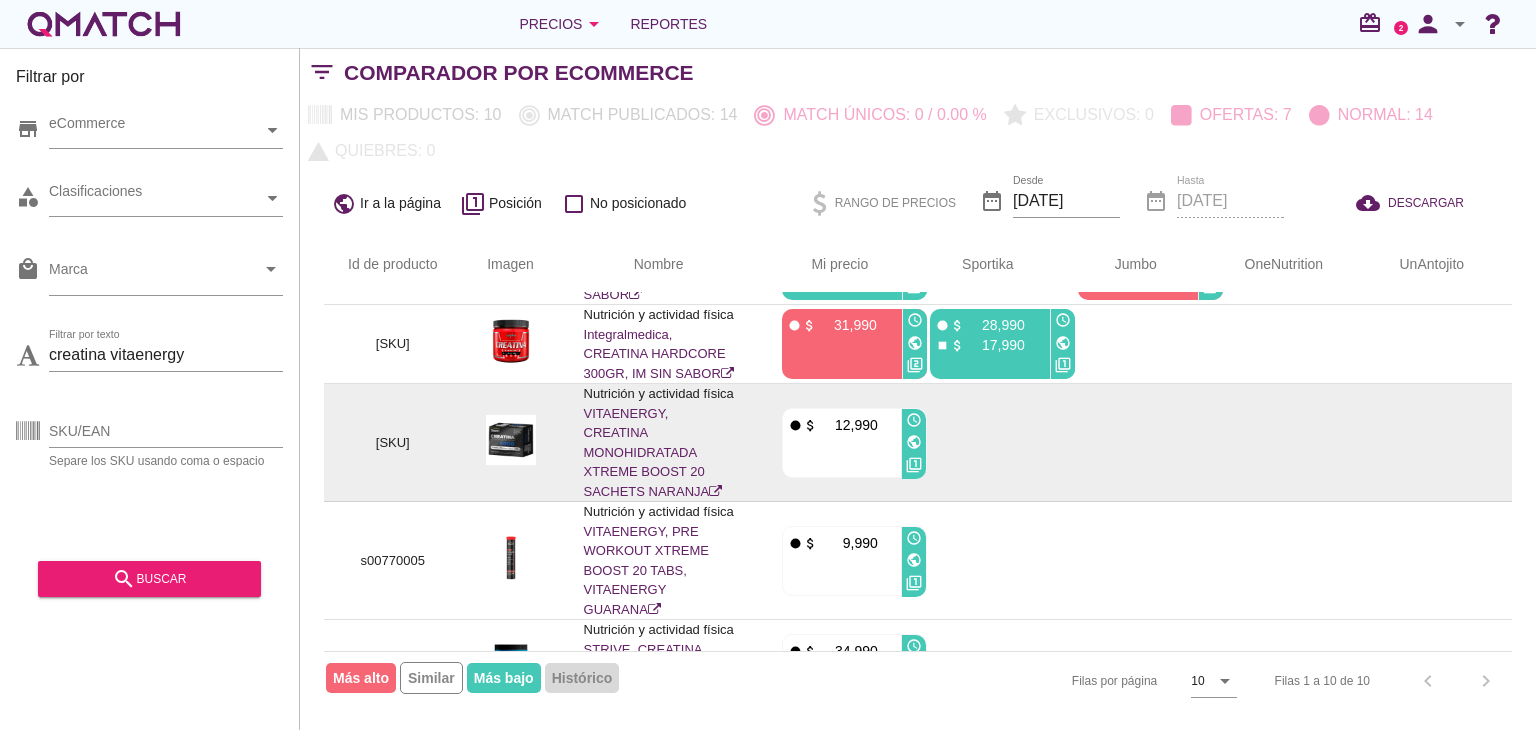 click on "[SKU]" at bounding box center [393, 443] 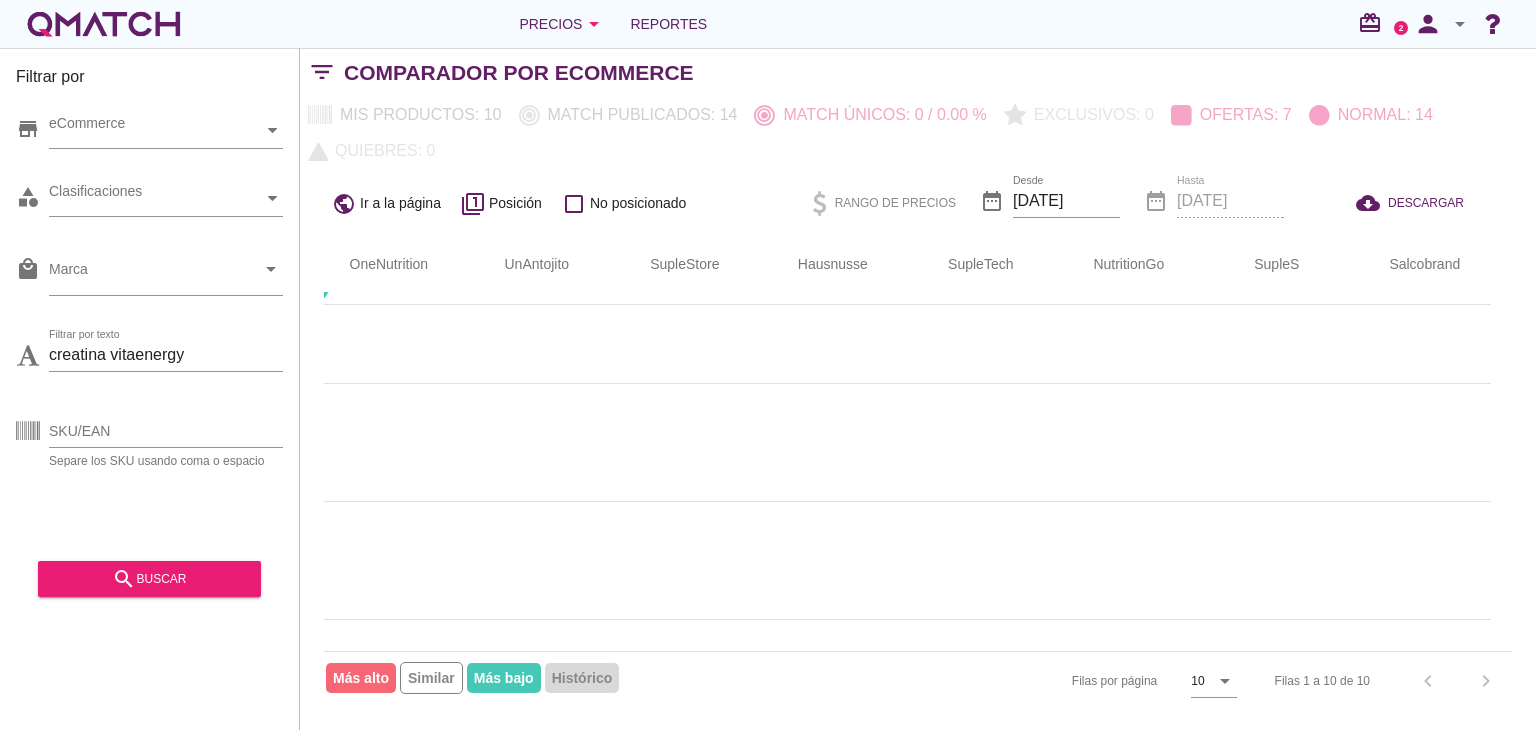 scroll, scrollTop: 540, scrollLeft: 0, axis: vertical 